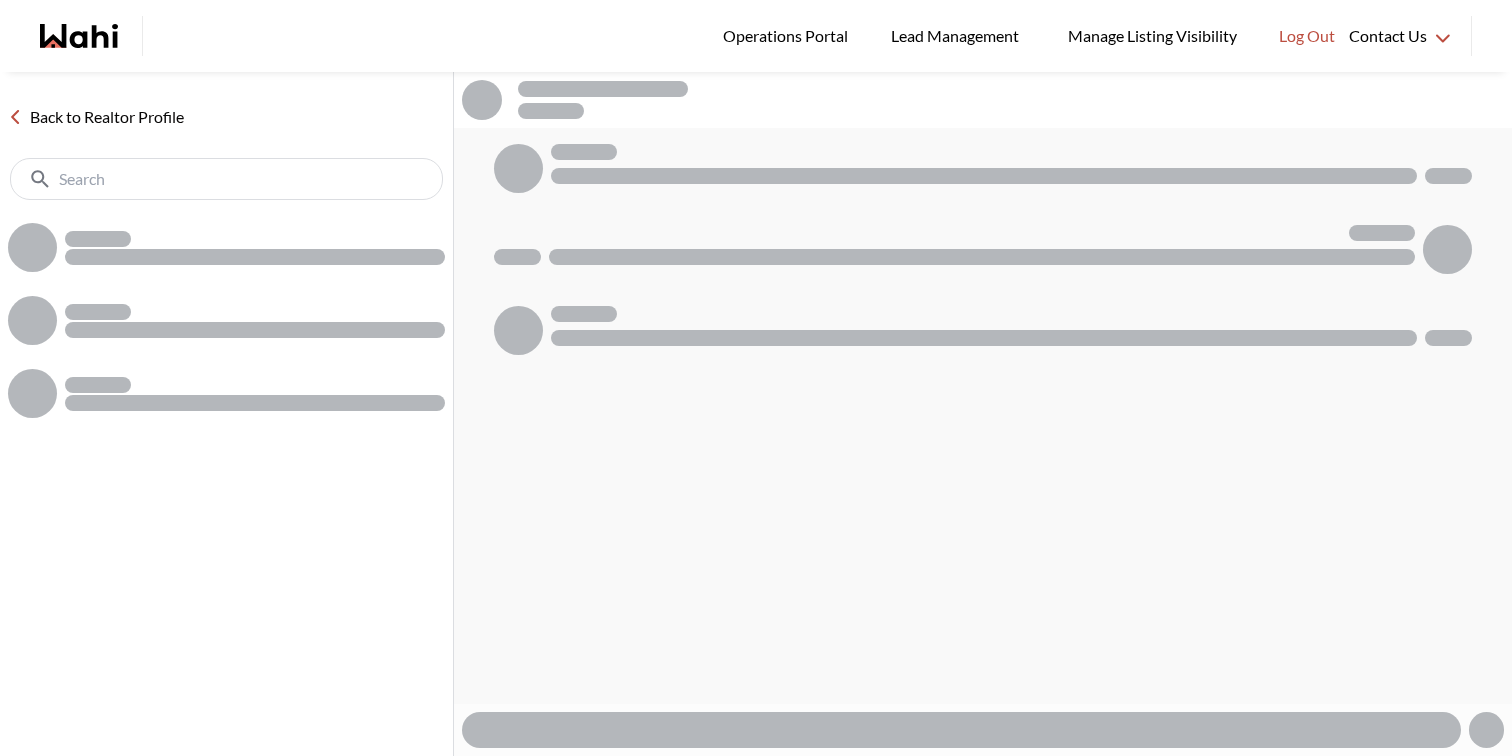 scroll, scrollTop: 0, scrollLeft: 0, axis: both 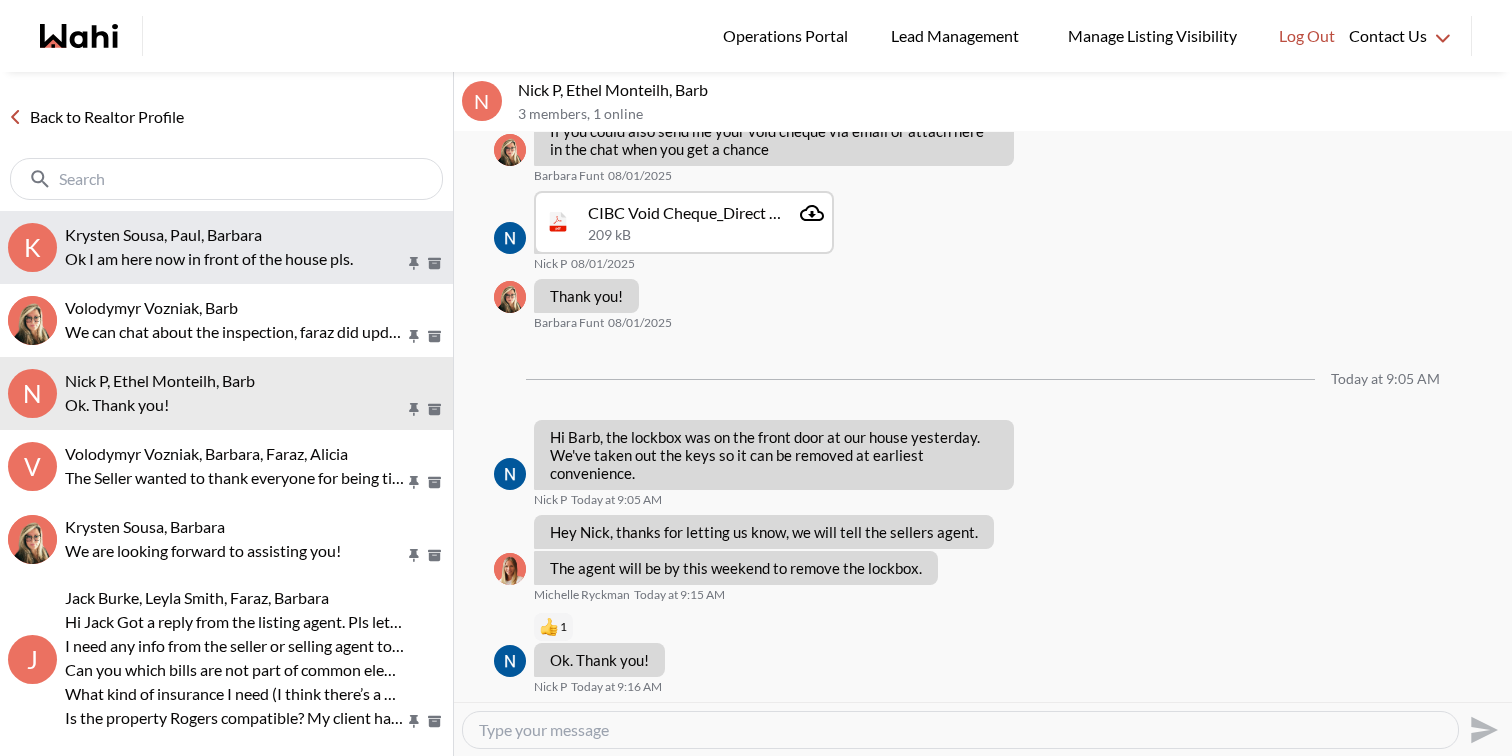 click on "Krysten Sousa, Paul, Barbara" at bounding box center (163, 234) 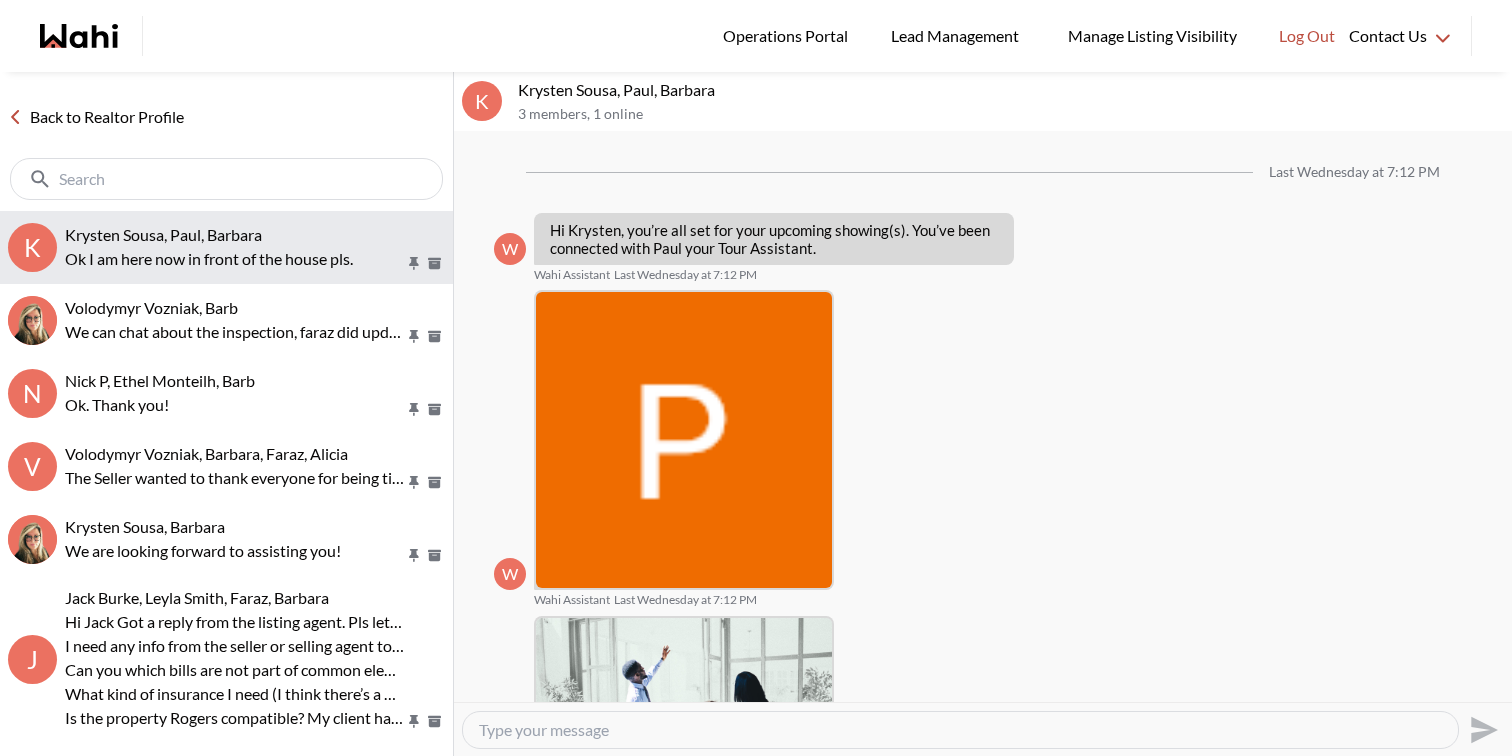 scroll, scrollTop: 879, scrollLeft: 0, axis: vertical 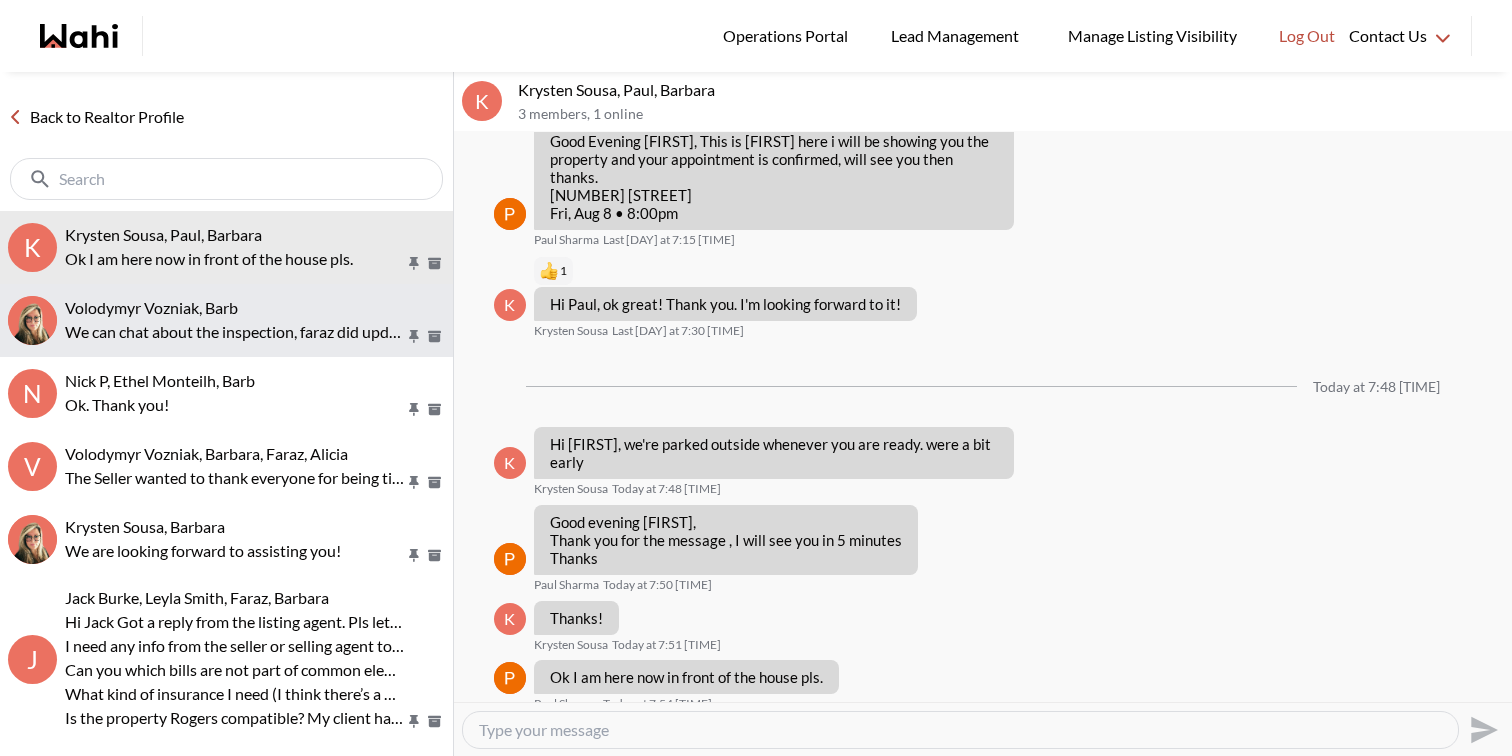 click on "Volodymyr Vozniak, Barb" at bounding box center [151, 307] 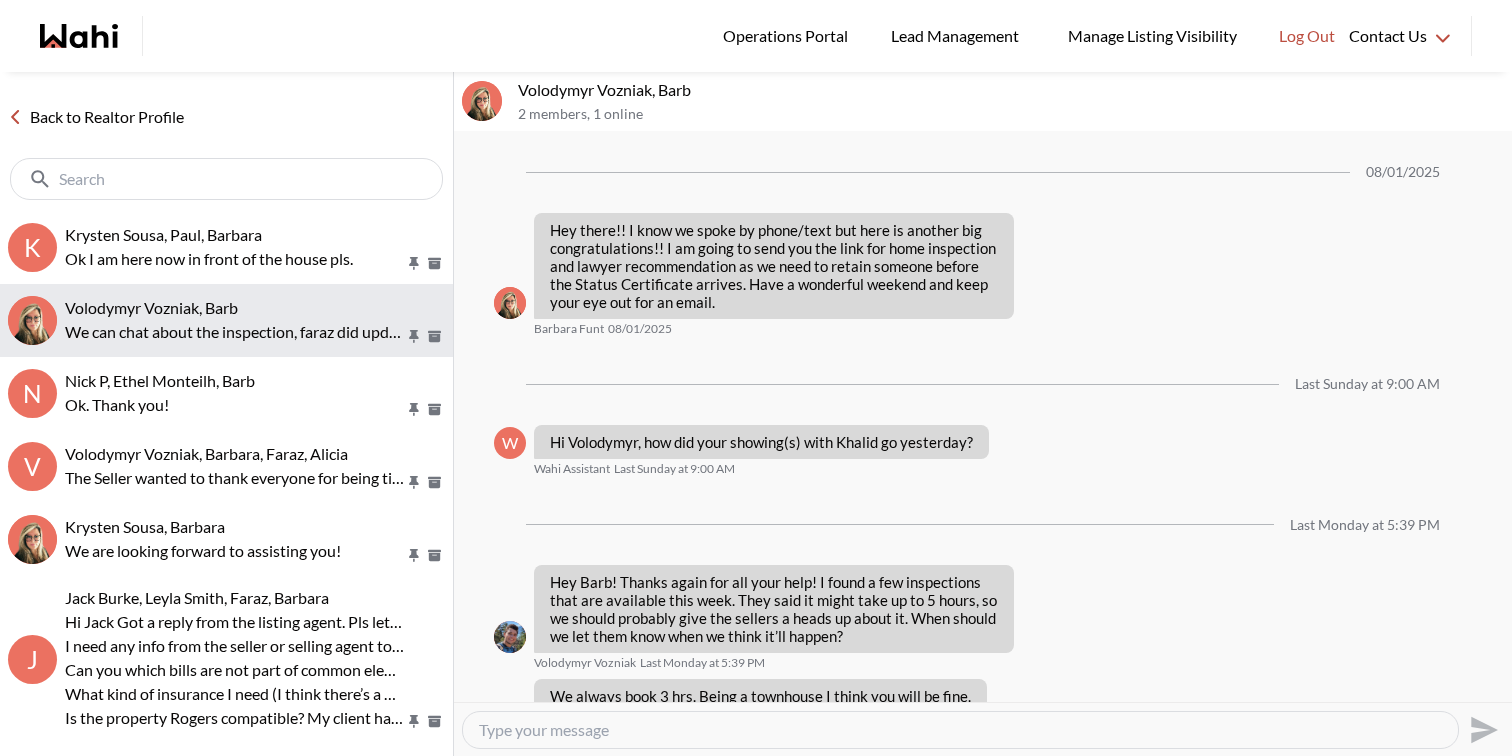 scroll, scrollTop: 2221, scrollLeft: 0, axis: vertical 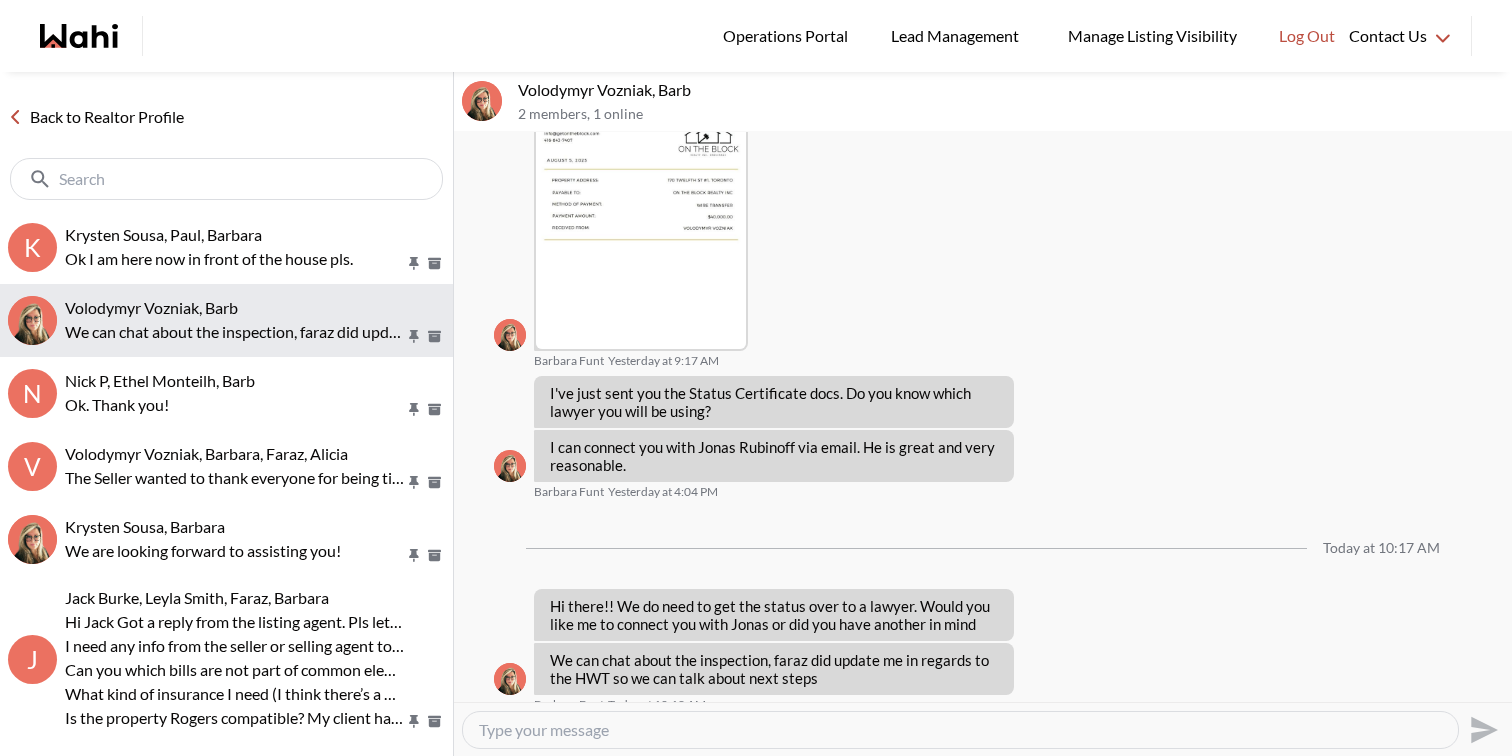 click on "Volodymyr Vozniak, Barb We can chat about the inspection, faraz did update me in regards to the HWT so we can talk about next steps" at bounding box center [226, 320] 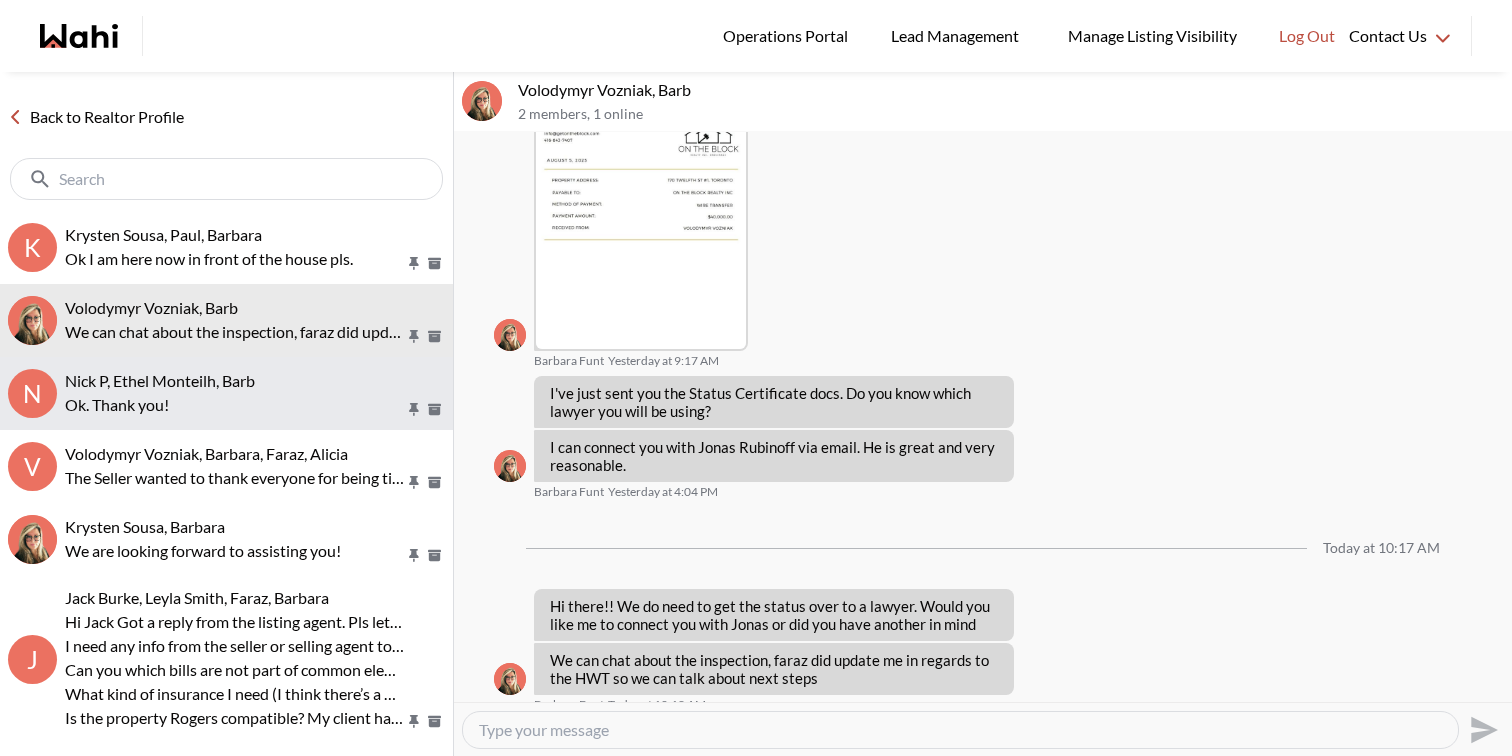 click on "Nick P, Ethel Monteilh, Barb" at bounding box center (160, 380) 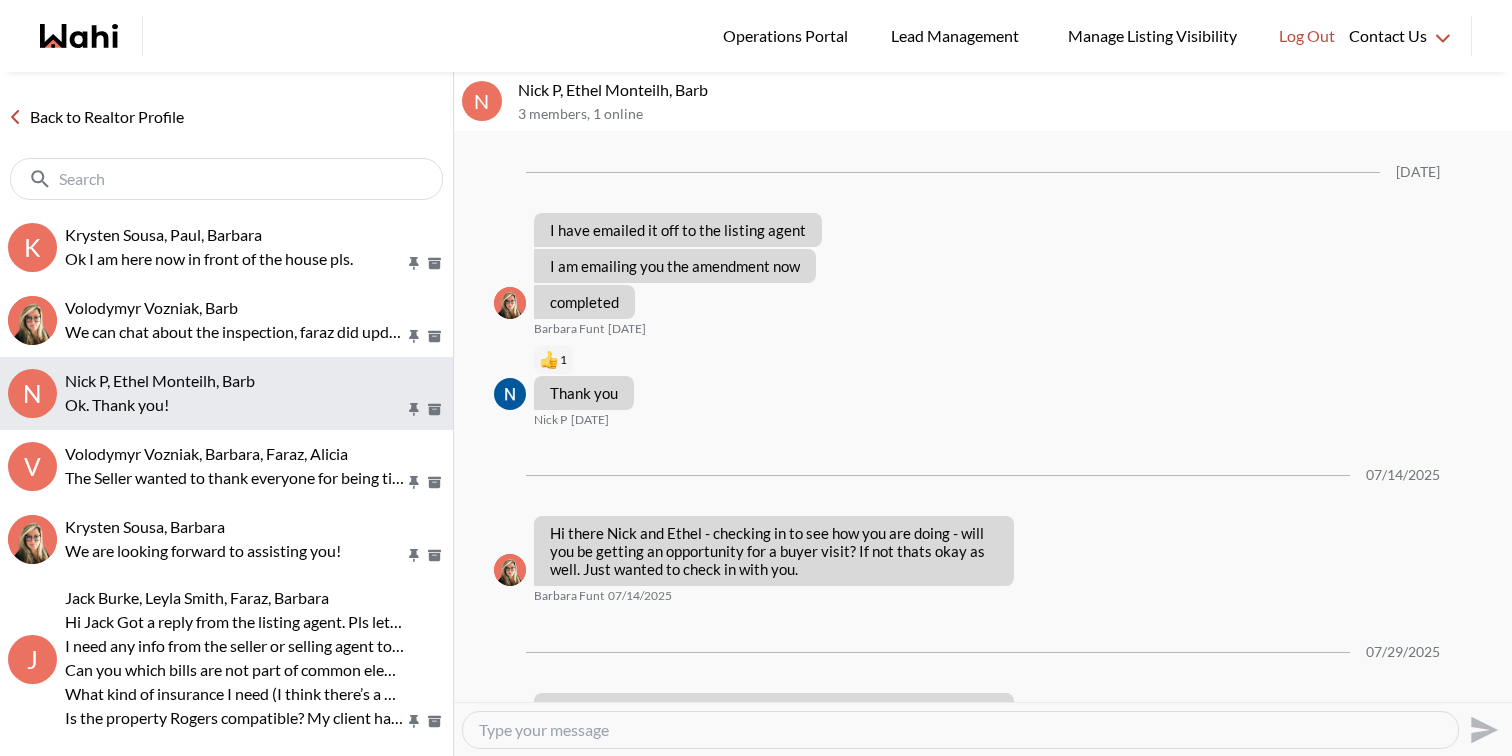 scroll, scrollTop: 1529, scrollLeft: 0, axis: vertical 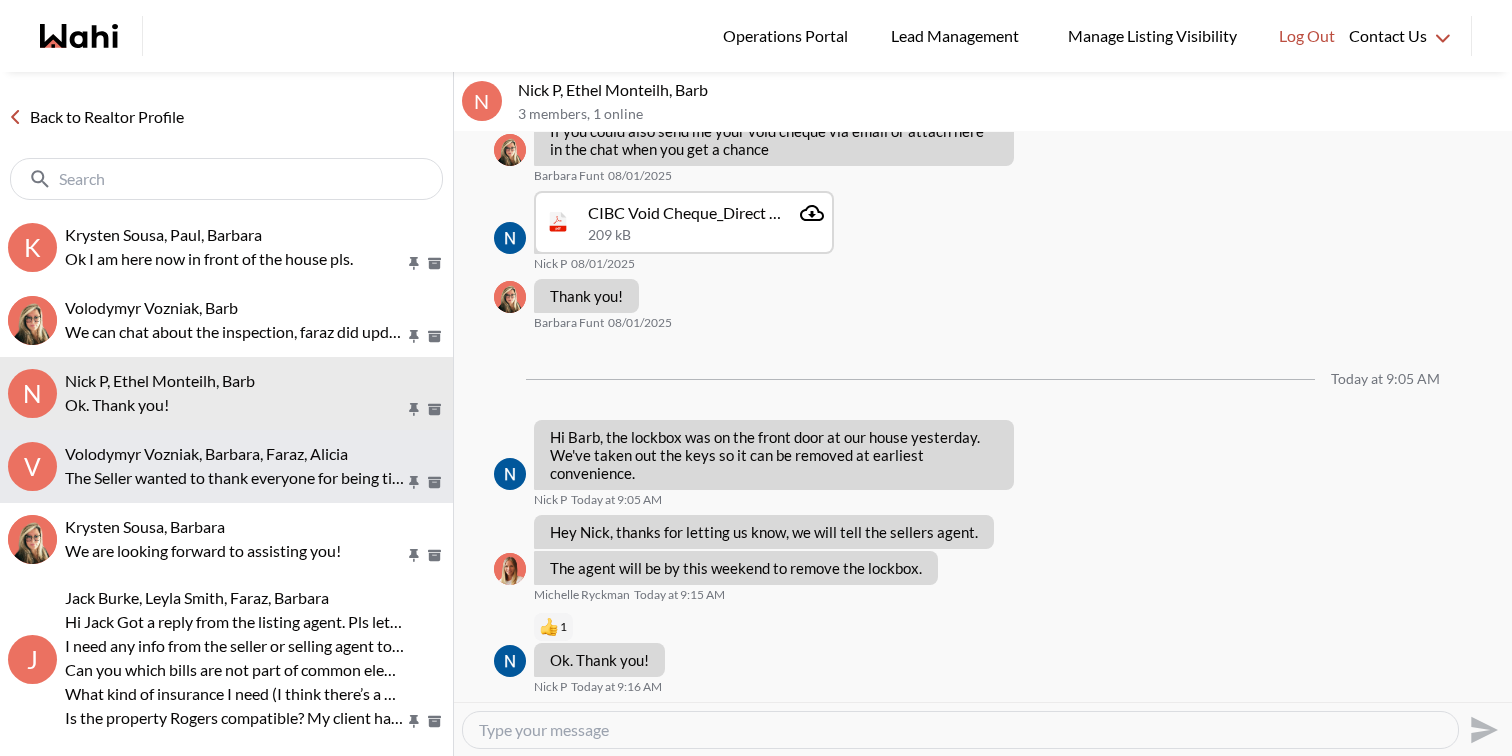 click on "Volodymyr Vozniak, Barbara, Faraz, Alicia" at bounding box center (206, 453) 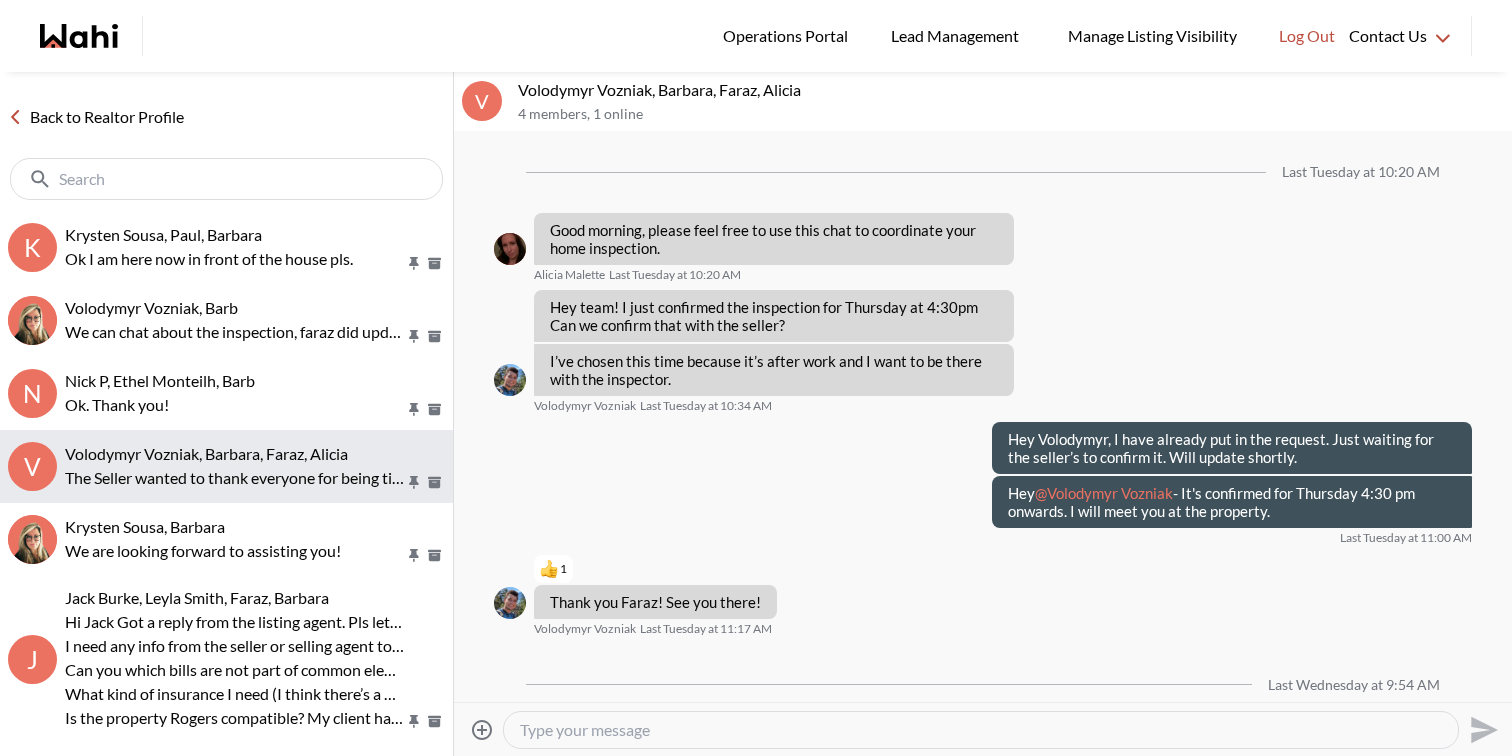 scroll, scrollTop: 1791, scrollLeft: 0, axis: vertical 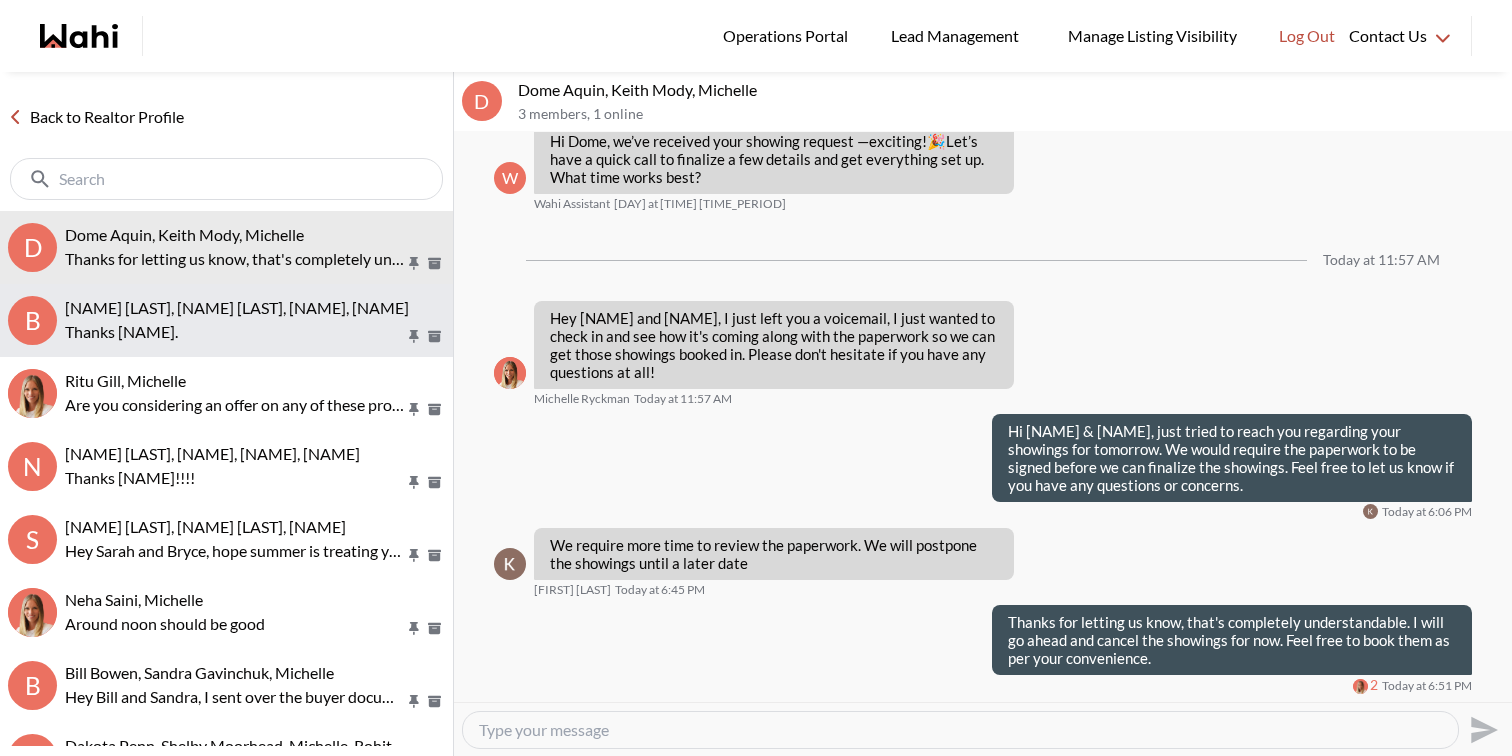 click on "Thanks [NAME]." at bounding box center (235, 332) 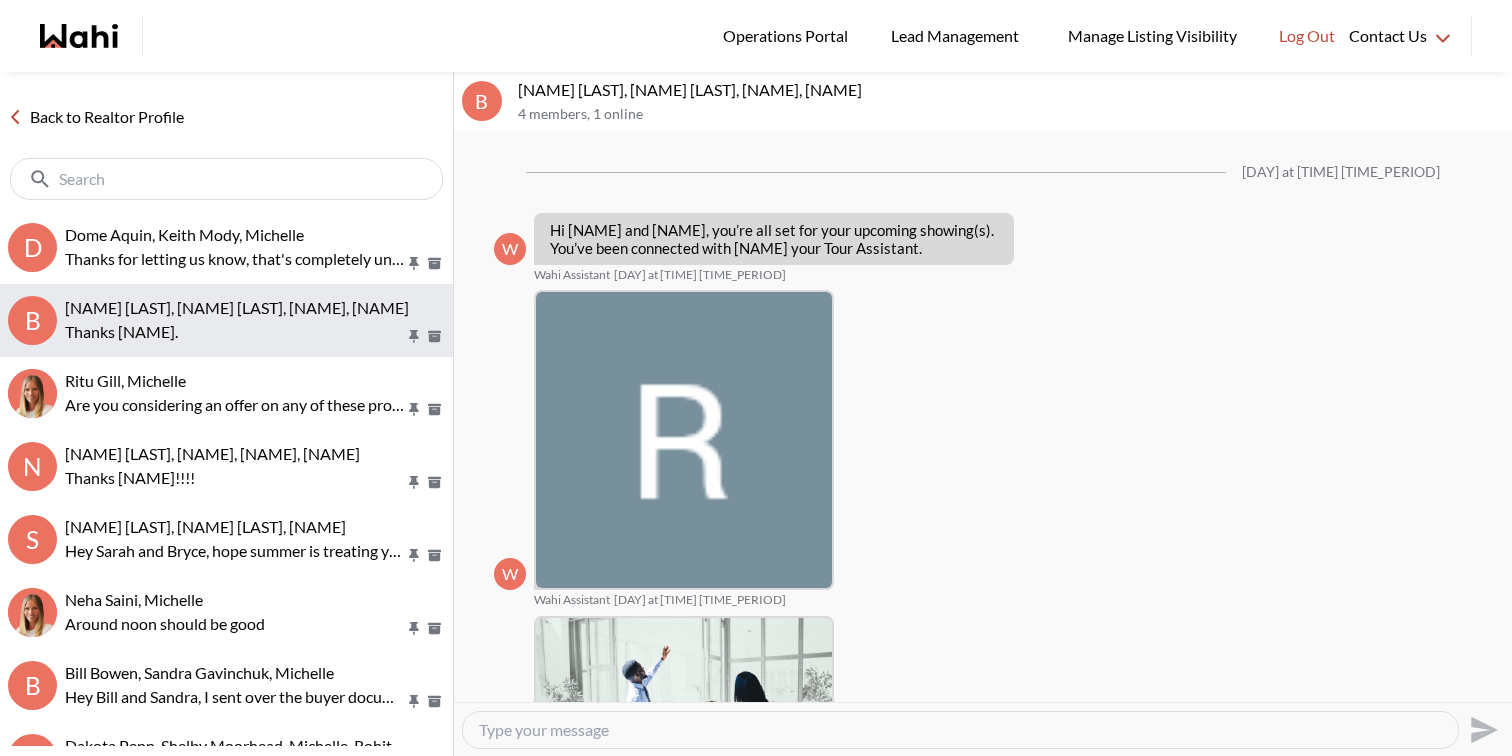 scroll, scrollTop: 697, scrollLeft: 0, axis: vertical 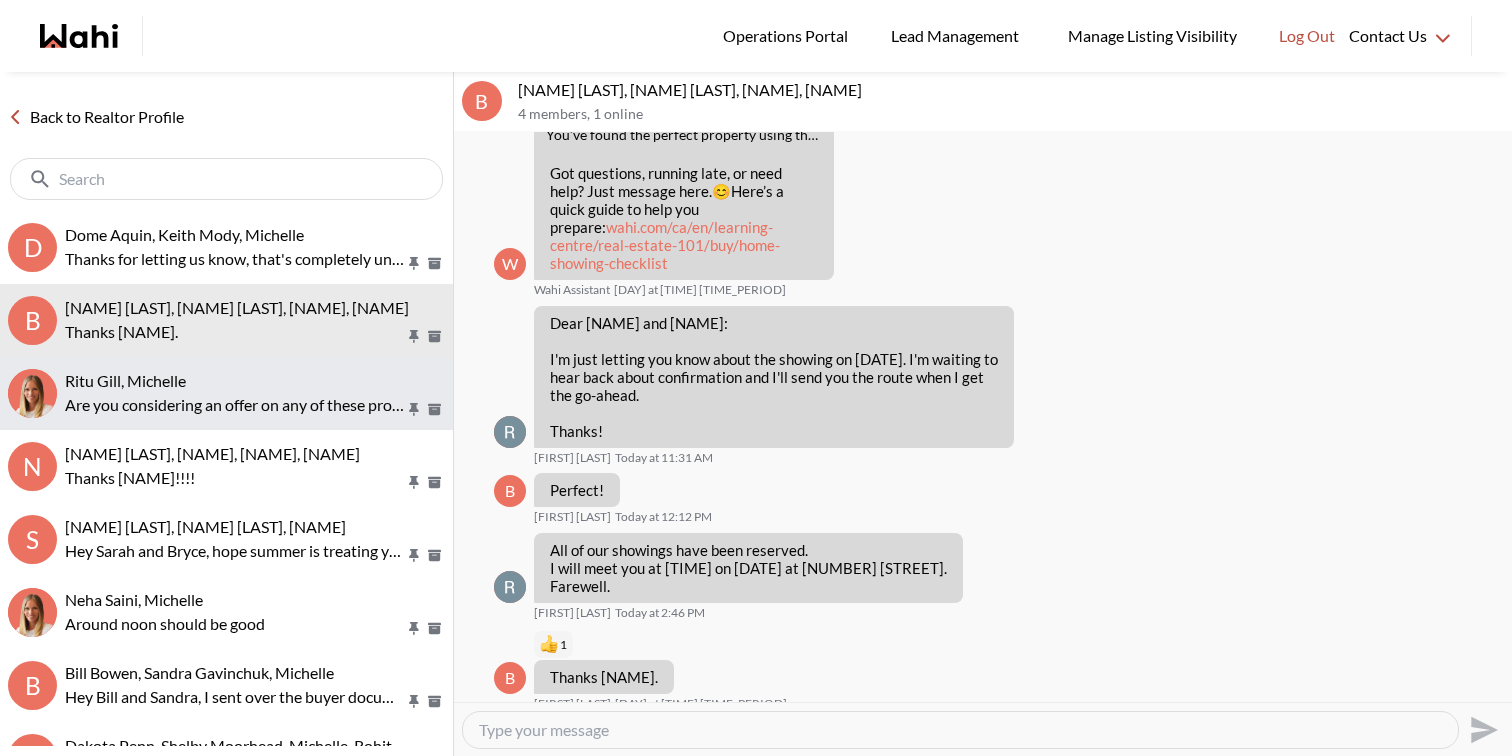 click on "Are you considering an offer on any of these properties?" at bounding box center (235, 405) 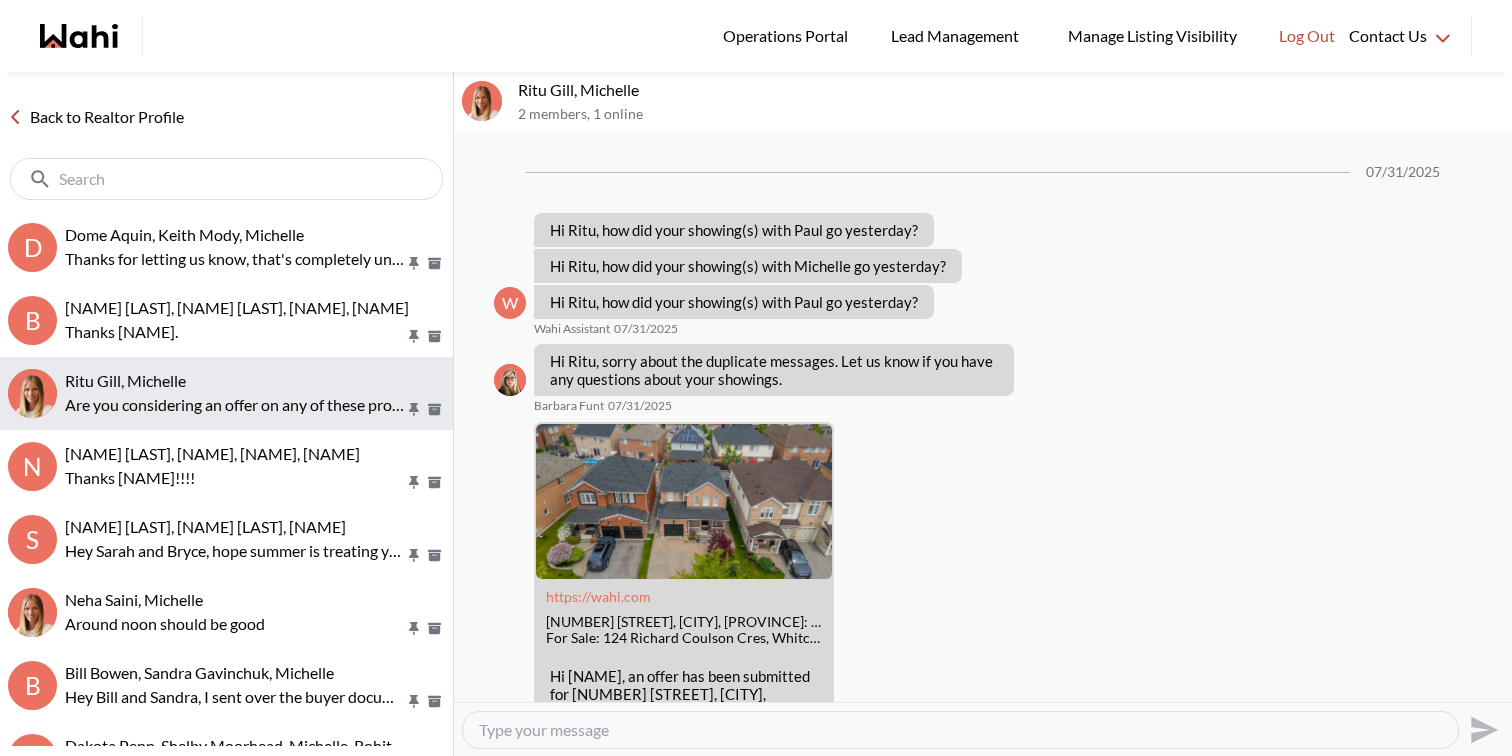 scroll, scrollTop: 3063, scrollLeft: 0, axis: vertical 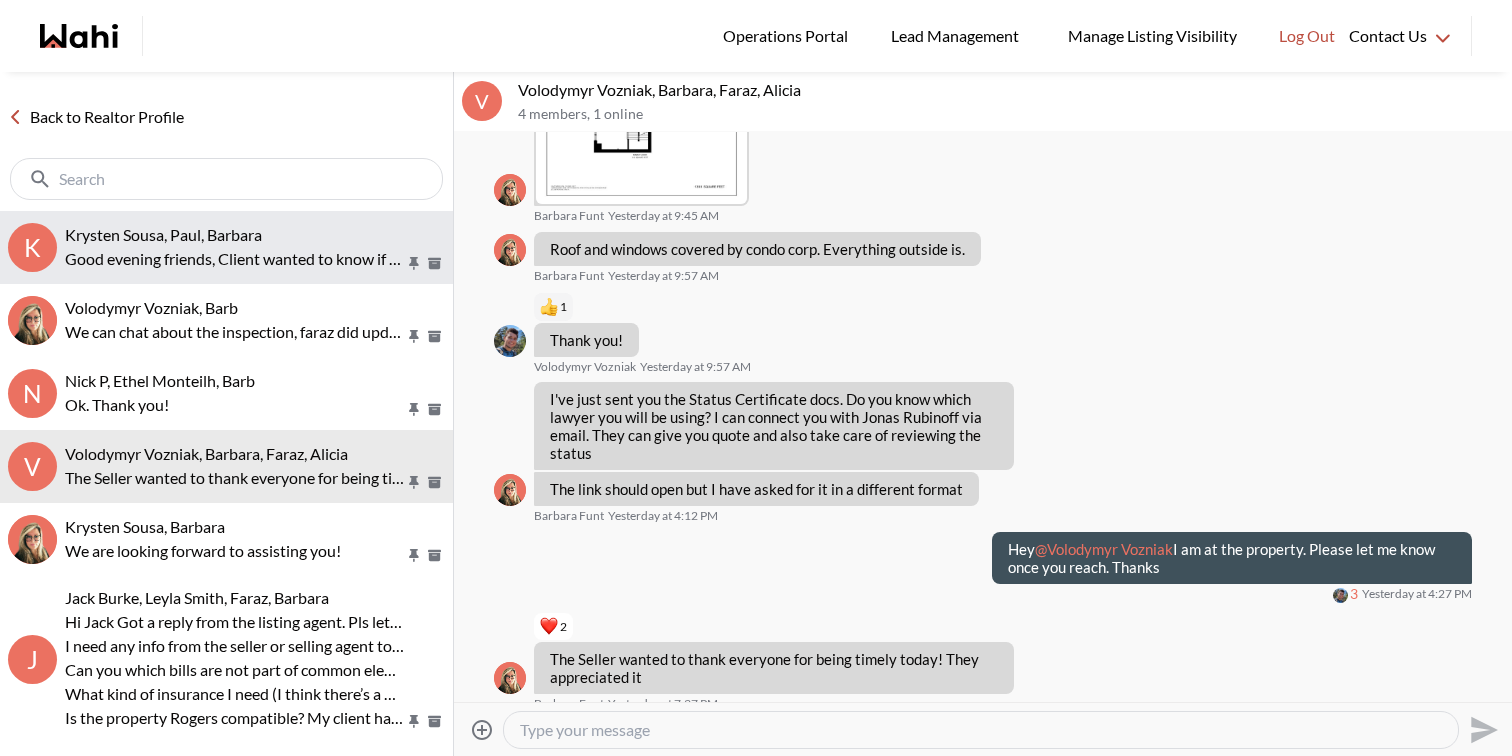 click on "Krysten Sousa, Paul, Barbara" at bounding box center [163, 234] 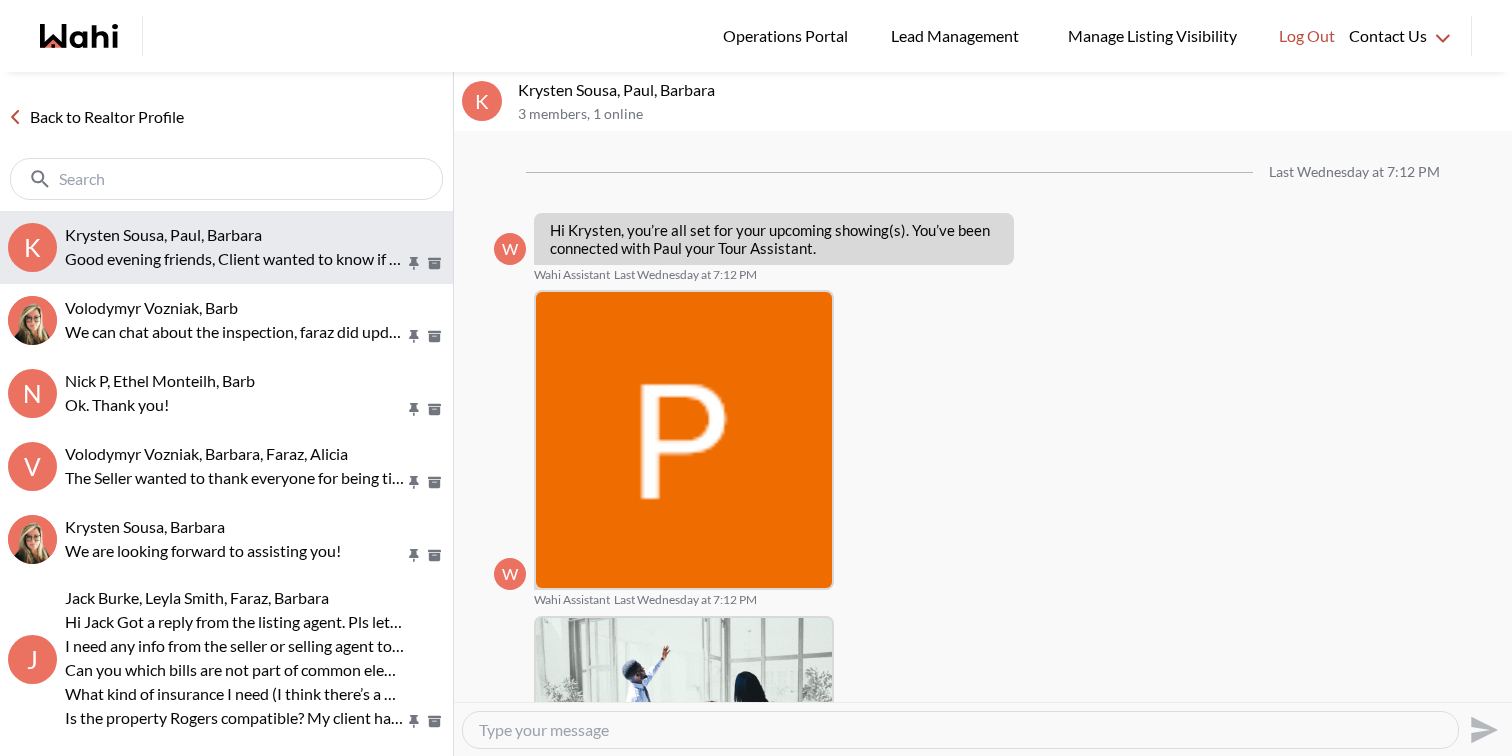 scroll, scrollTop: 1055, scrollLeft: 0, axis: vertical 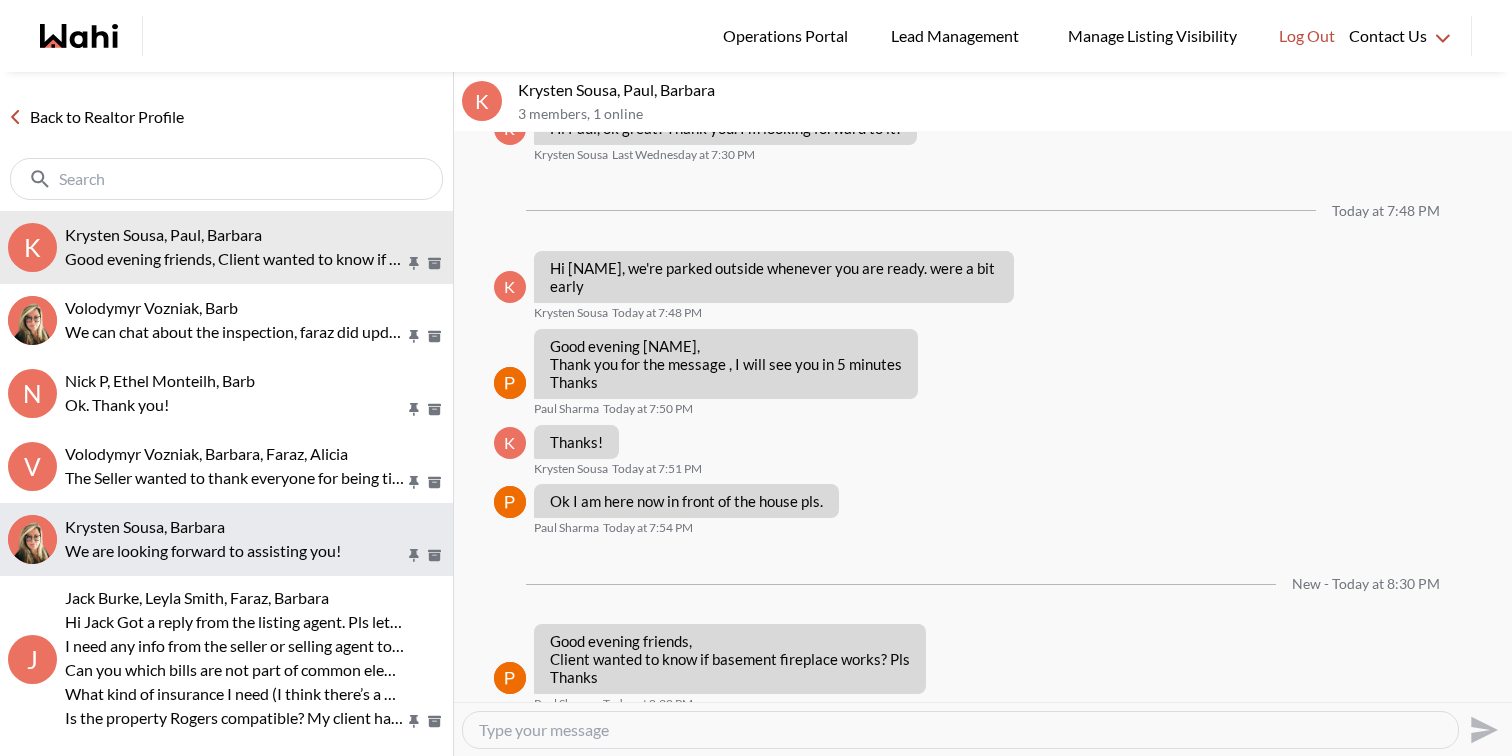 click on "Krysten Sousa, Barbara" at bounding box center (255, 527) 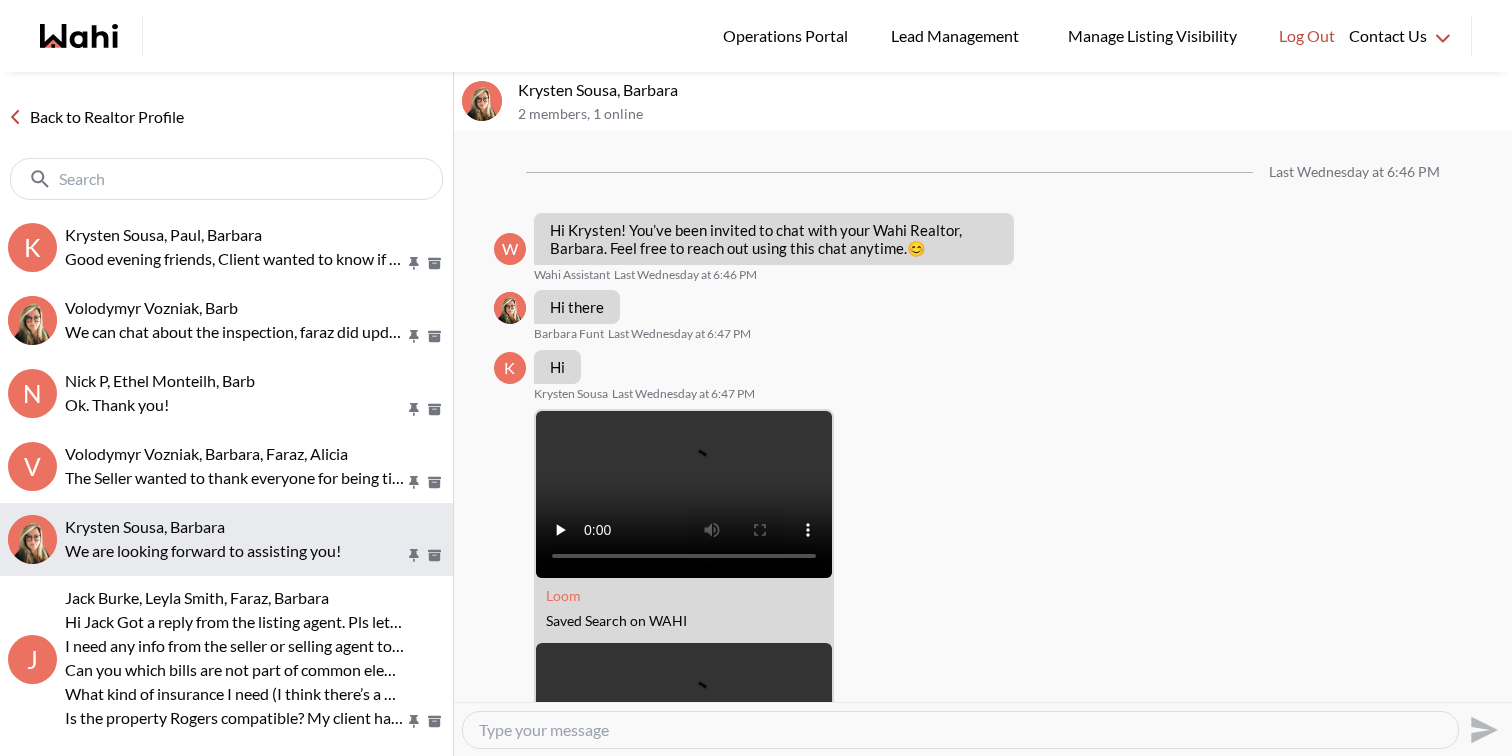 scroll, scrollTop: 2599, scrollLeft: 0, axis: vertical 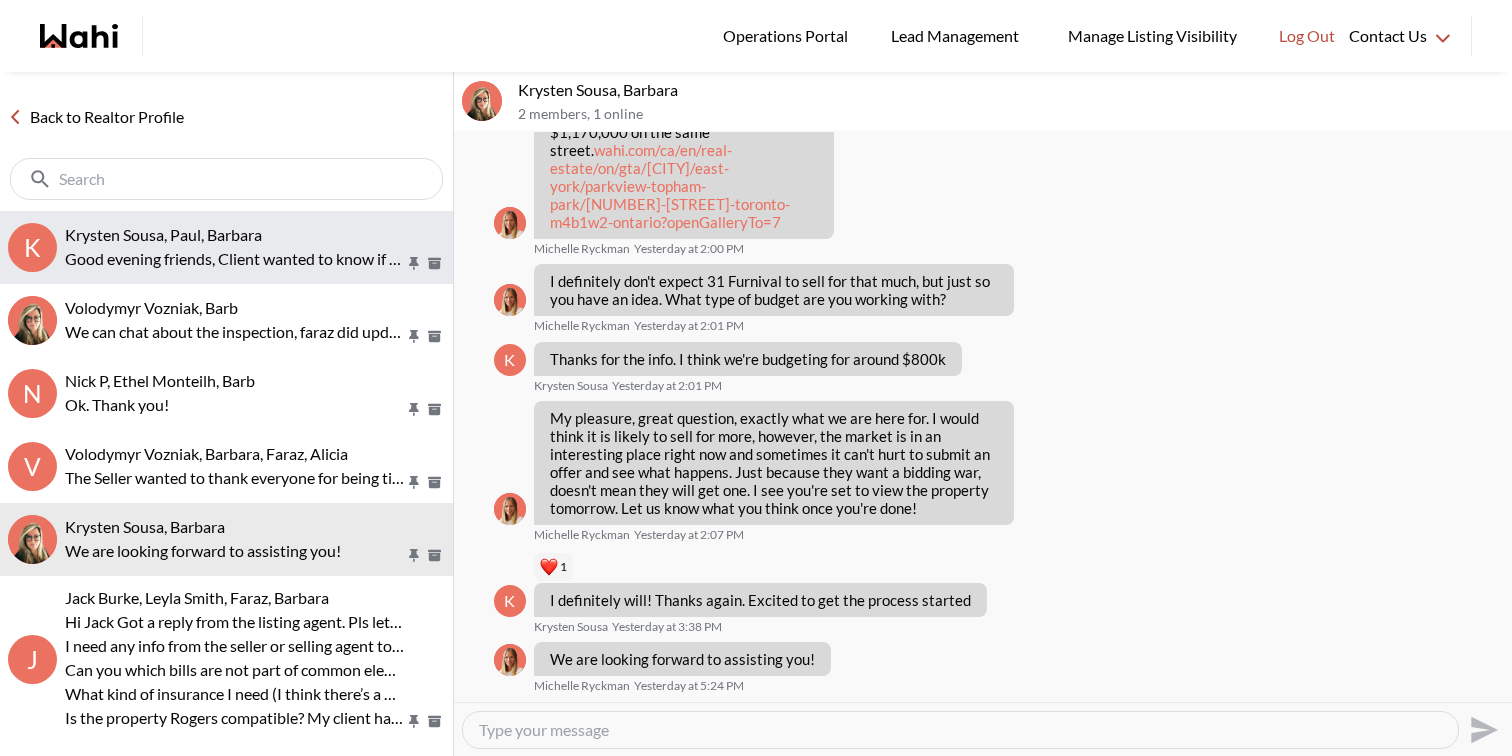 click on "Good evening friends,
Client wanted to know if basement fireplace works? Pls
Thanks" at bounding box center [235, 259] 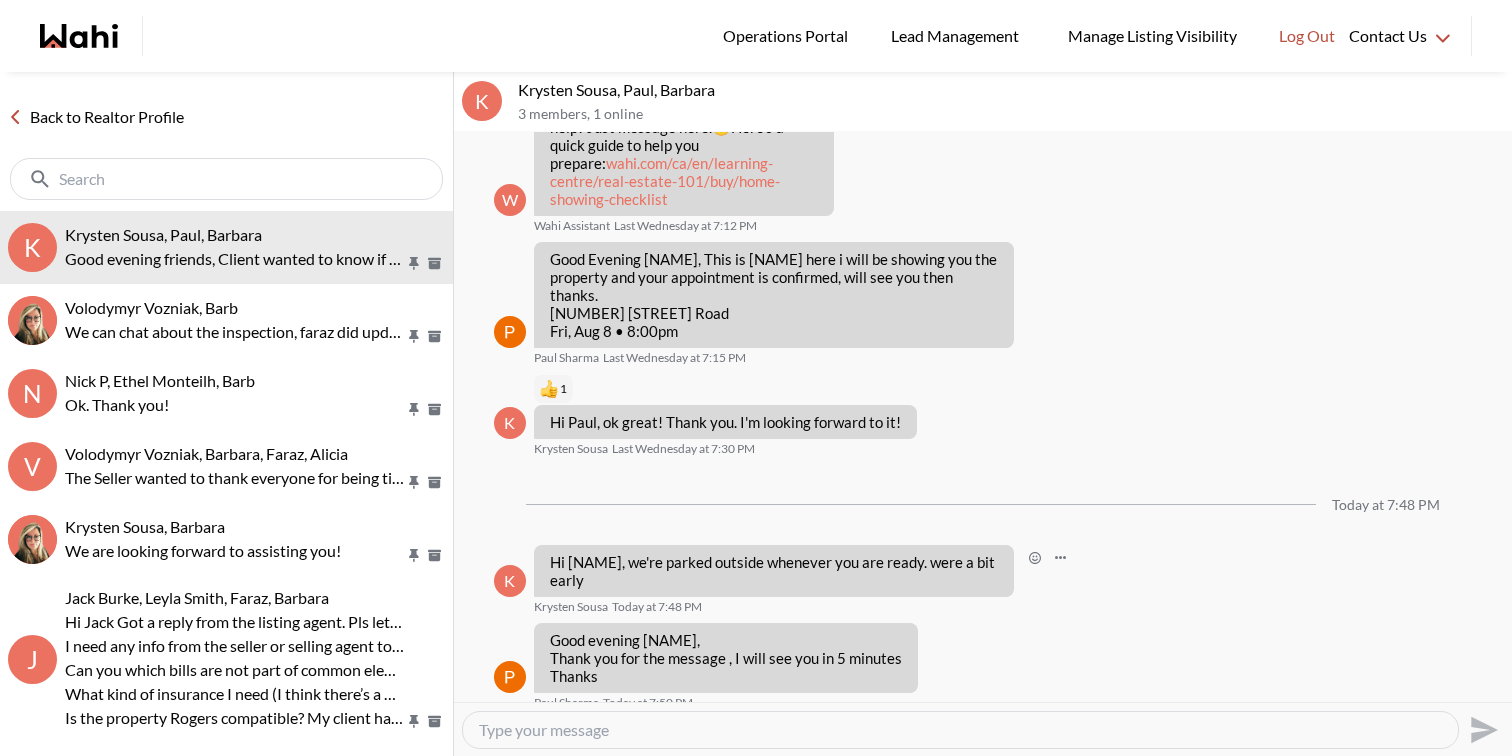 scroll, scrollTop: 751, scrollLeft: 0, axis: vertical 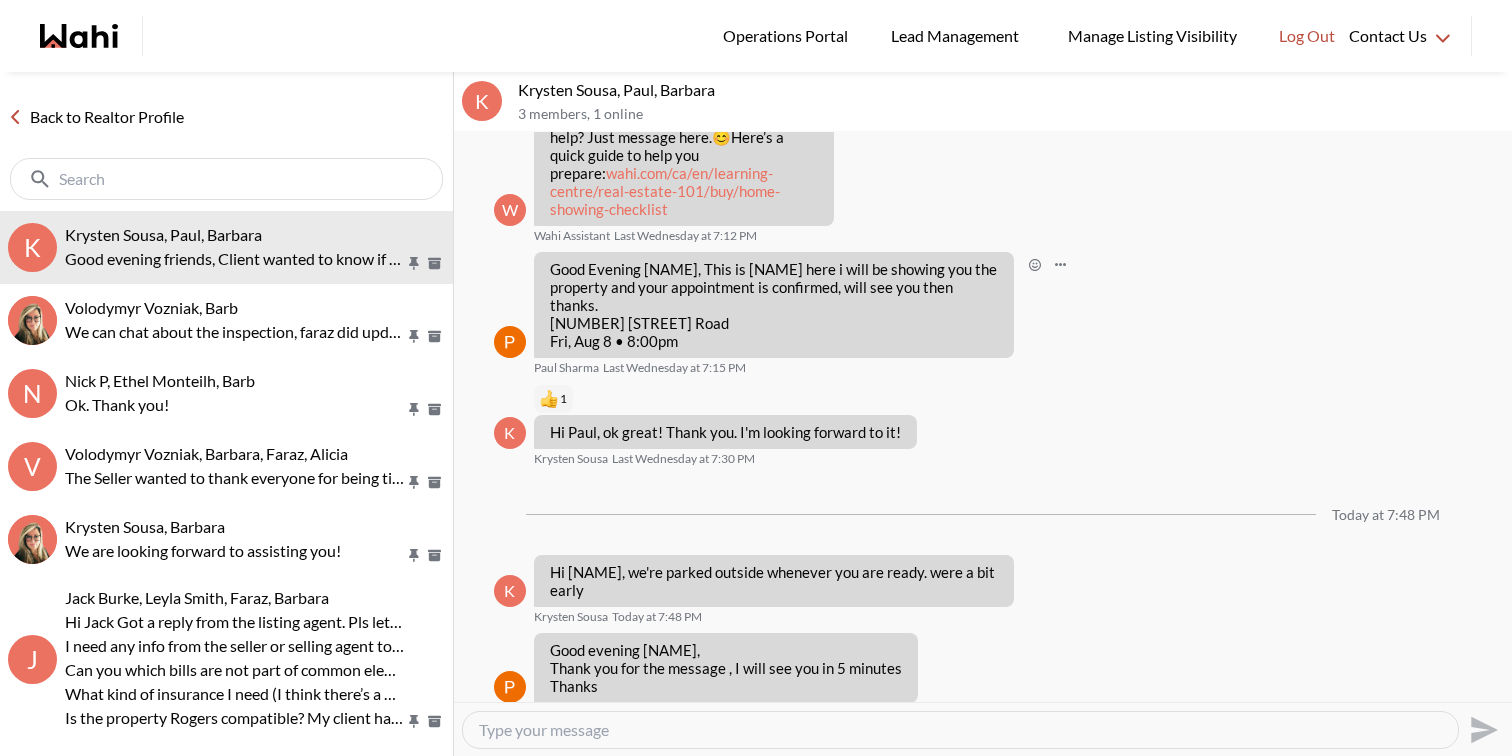 click on "Good Evening Krysten, This is paul here i will be showing you the property and your appointment is confirmed, will see you then thanks.
31 Furnival Road
Fri, Aug 8 • 8:00pm" at bounding box center (774, 305) 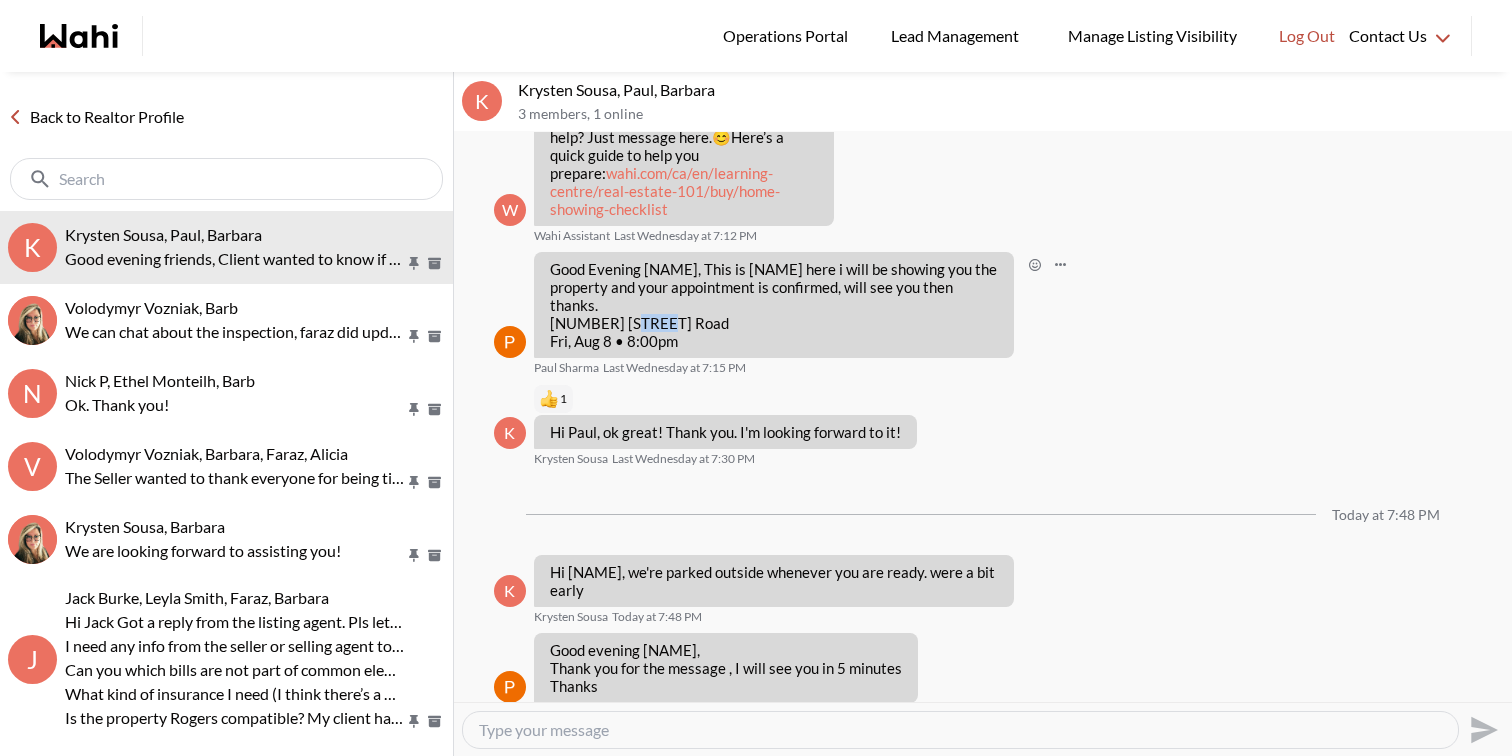 click on "Good Evening Krysten, This is paul here i will be showing you the property and your appointment is confirmed, will see you then thanks.
31 Furnival Road
Fri, Aug 8 • 8:00pm" at bounding box center [774, 305] 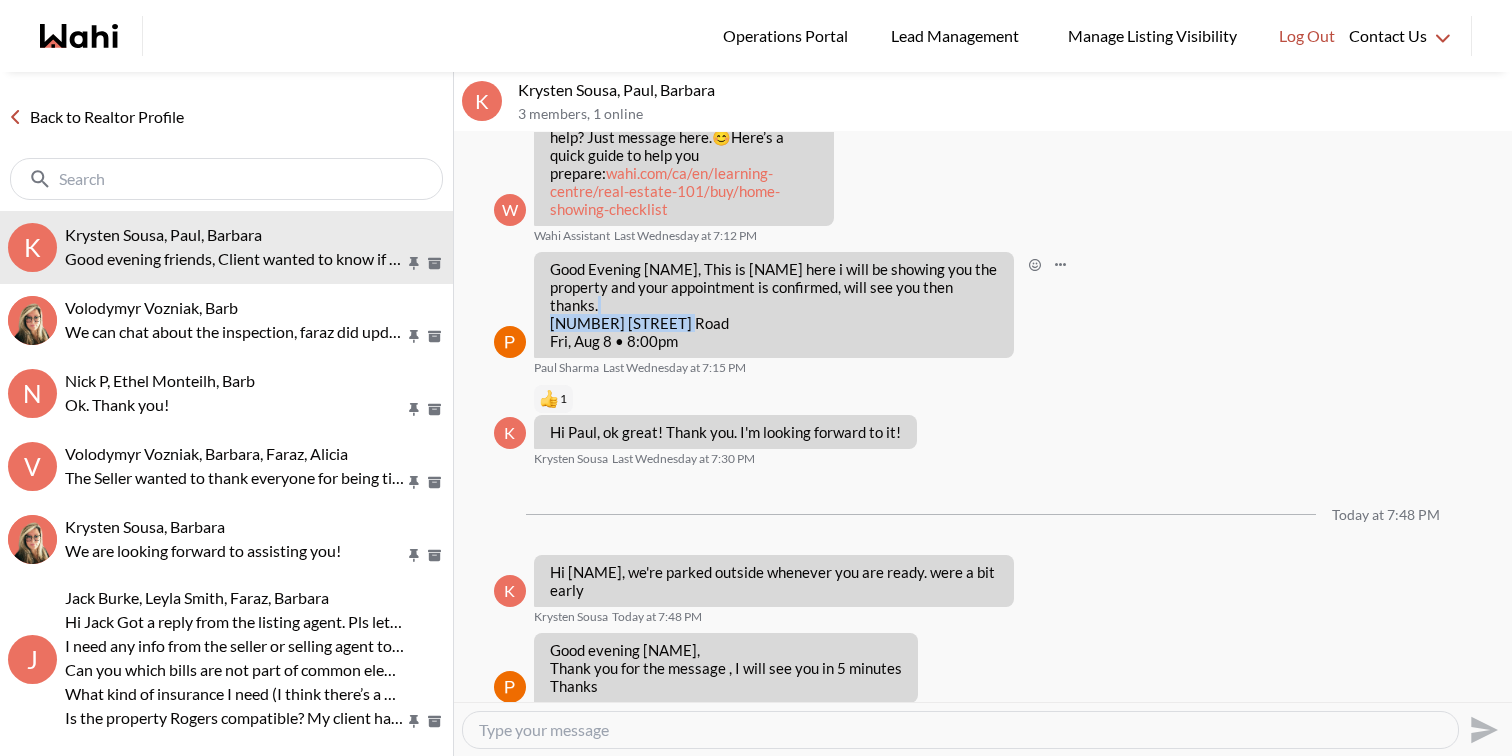 click on "Good Evening Krysten, This is paul here i will be showing you the property and your appointment is confirmed, will see you then thanks.
31 Furnival Road
Fri, Aug 8 • 8:00pm" at bounding box center [774, 305] 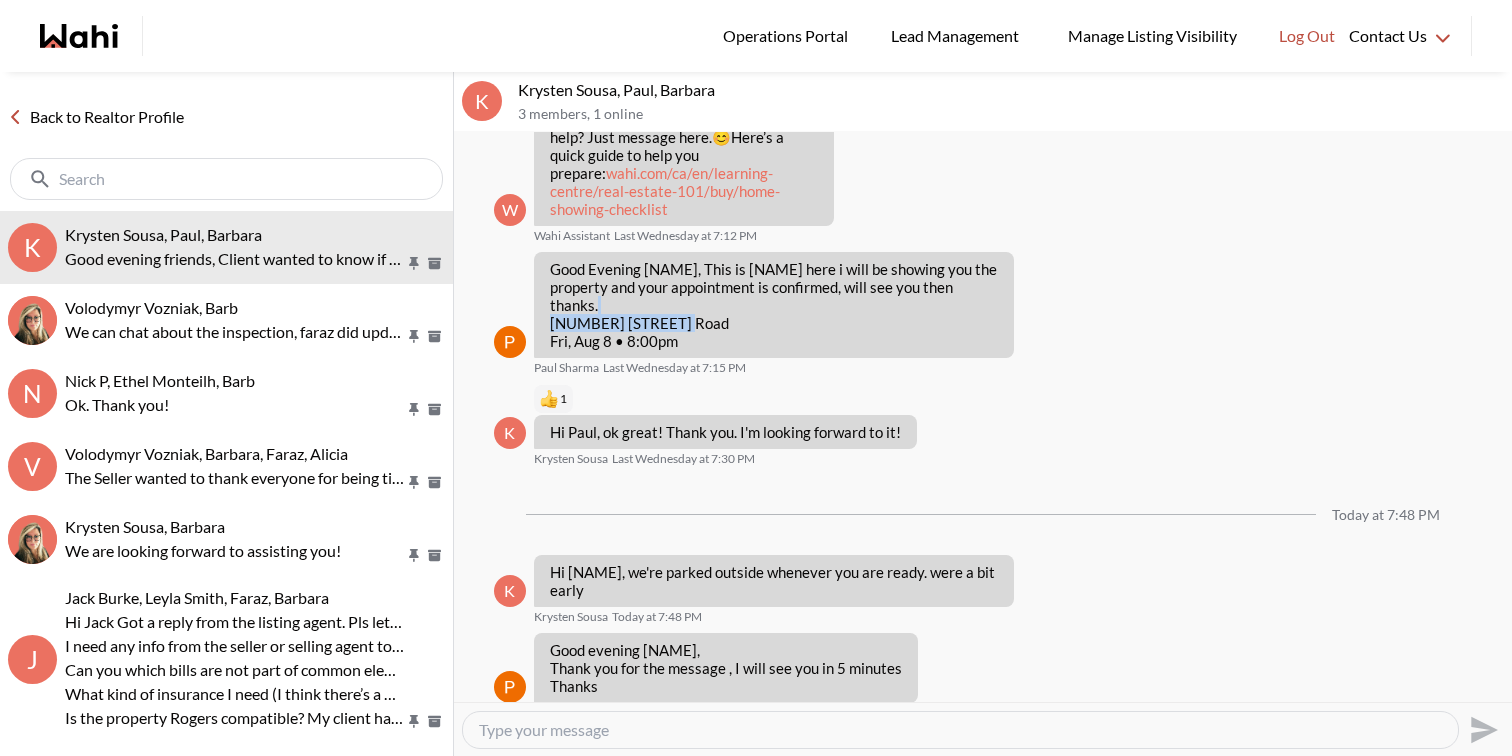 click at bounding box center (960, 730) 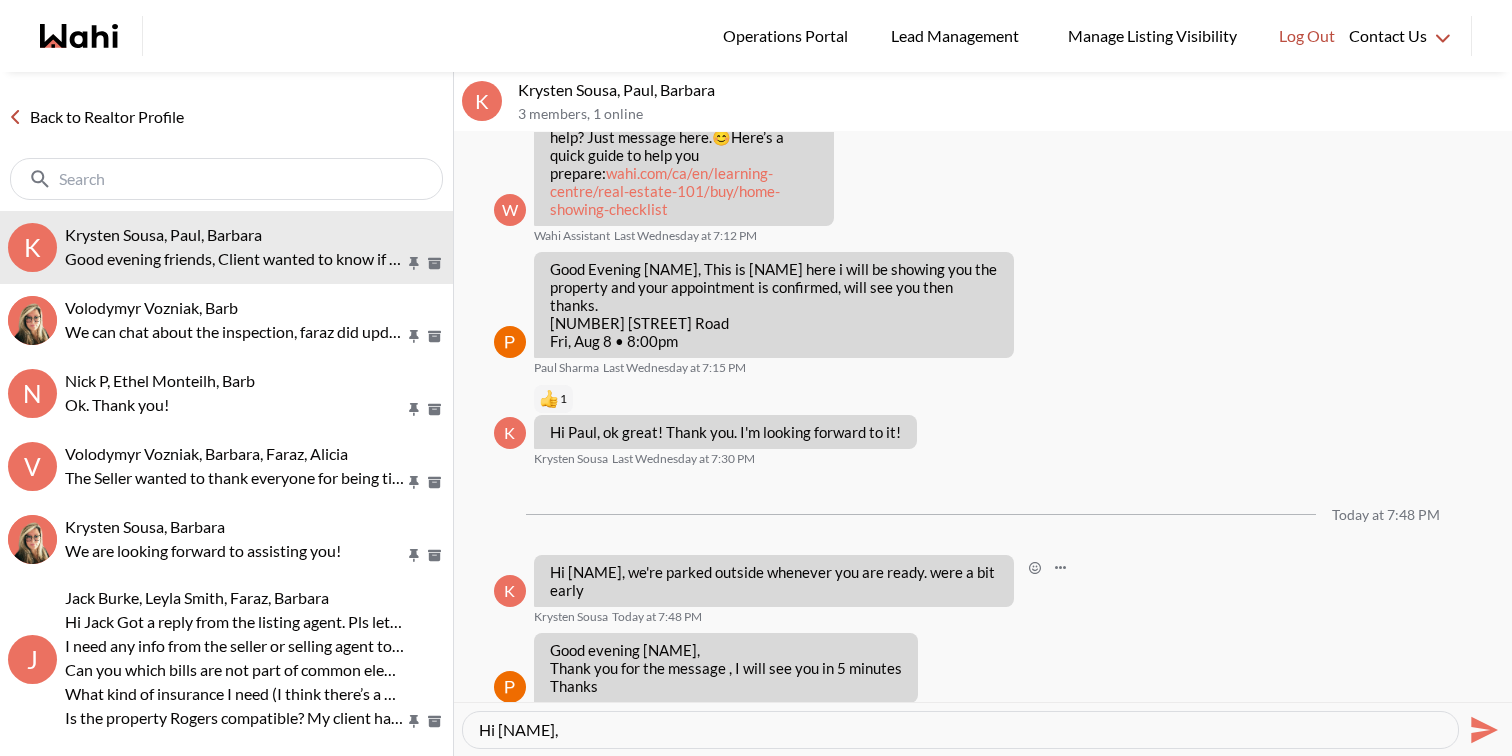 scroll, scrollTop: 950, scrollLeft: 0, axis: vertical 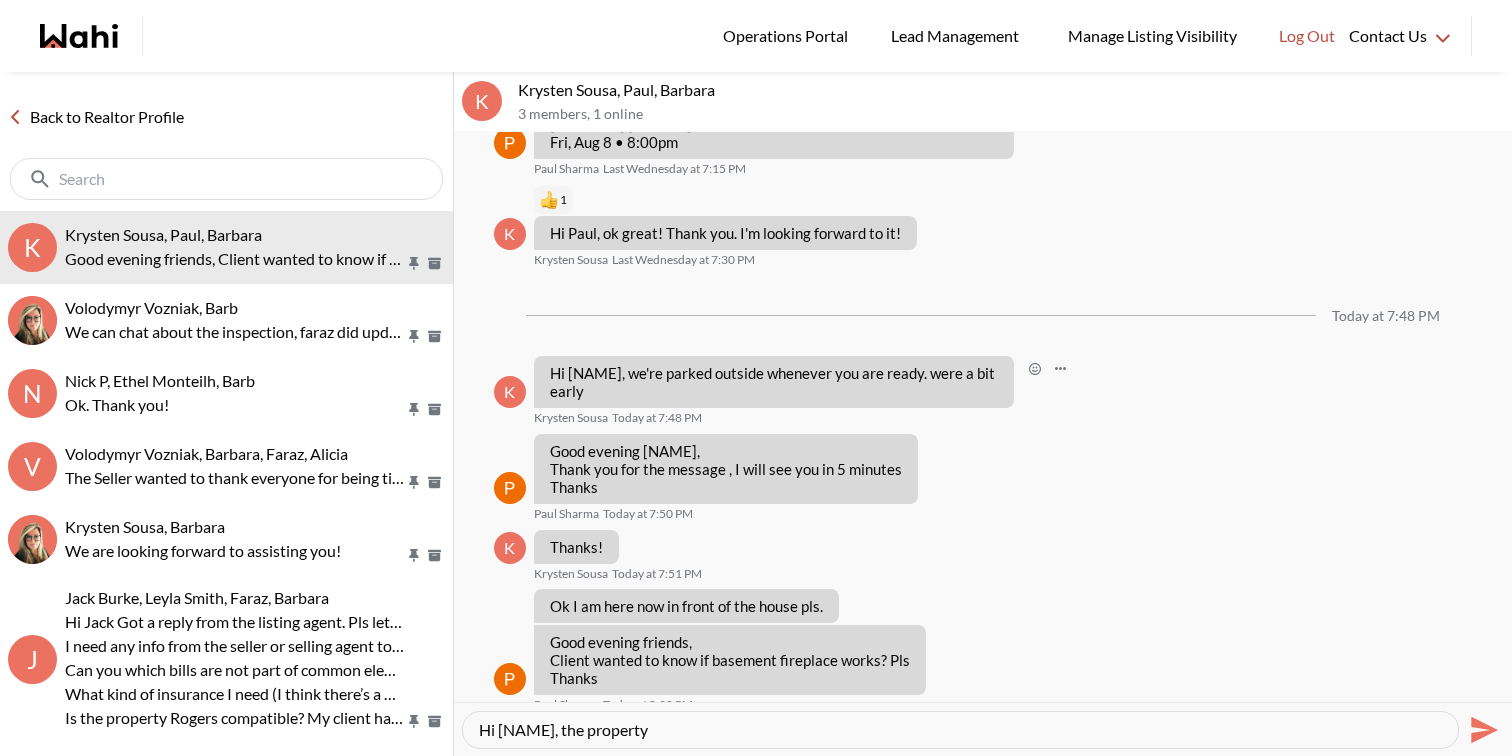 paste on "Property is being sold in "as is, where is" condition. The sellers make no representations or warranties." 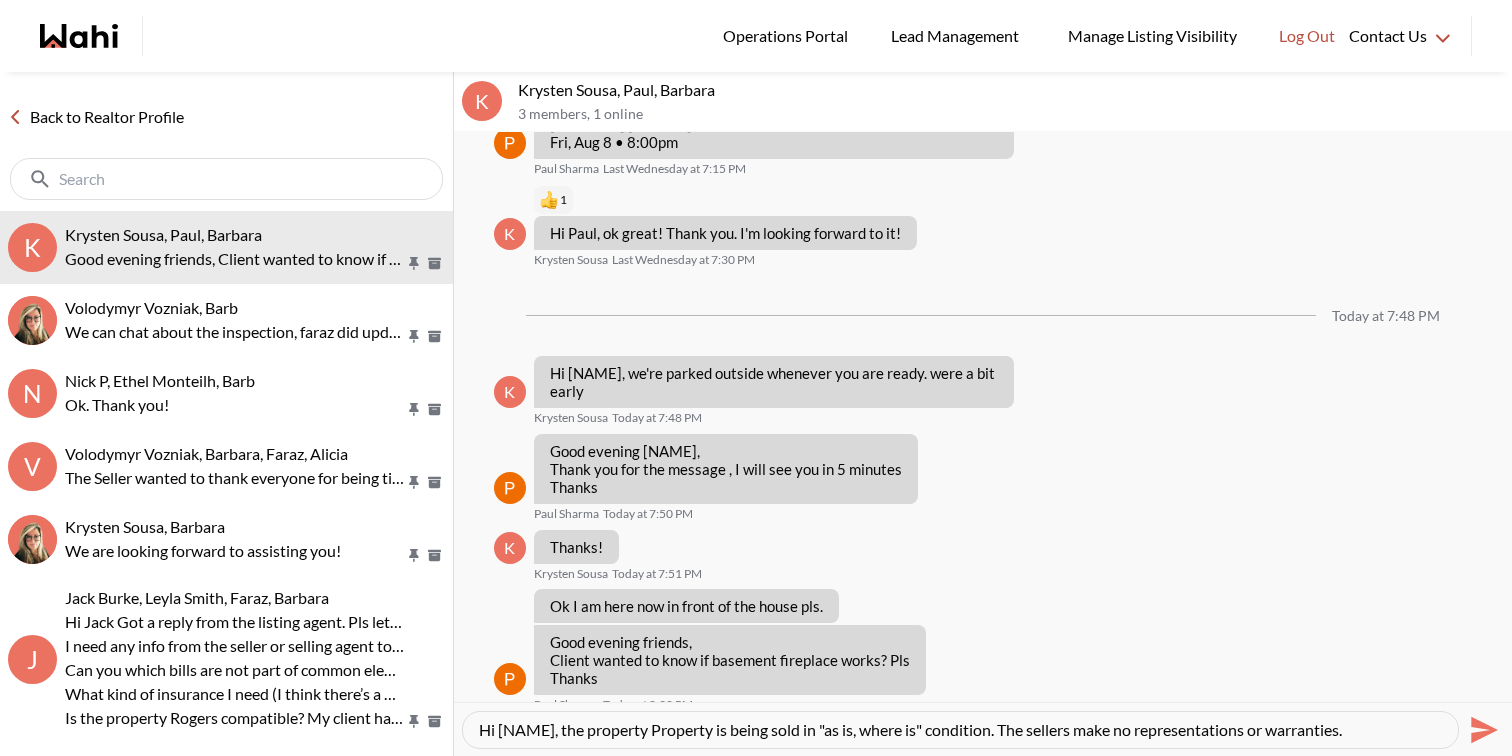 drag, startPoint x: 654, startPoint y: 725, endPoint x: 586, endPoint y: 722, distance: 68.06615 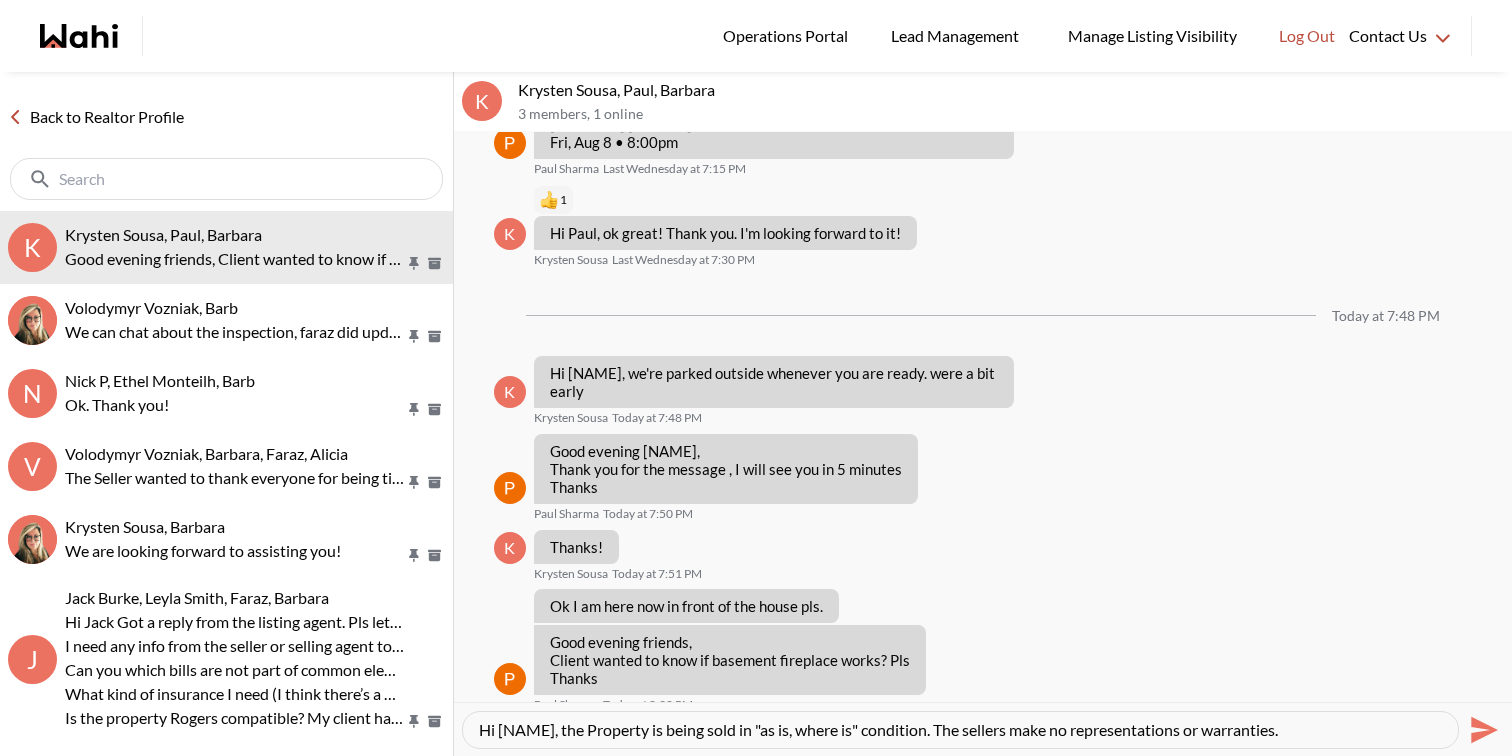 click on "Hi Krysten, the Property is being sold in "as is, where is" condition. The sellers make no representations or warranties." at bounding box center [960, 730] 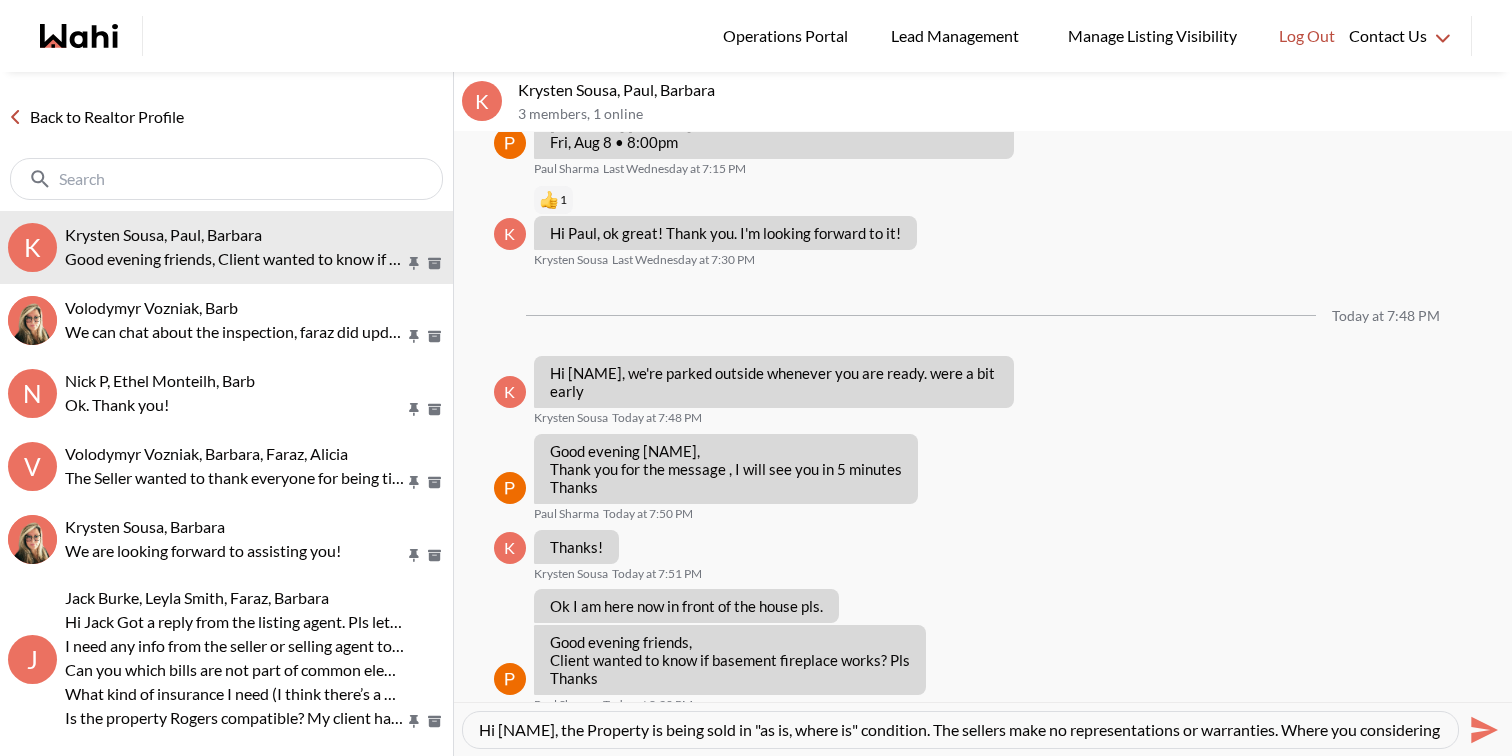 scroll, scrollTop: 19, scrollLeft: 0, axis: vertical 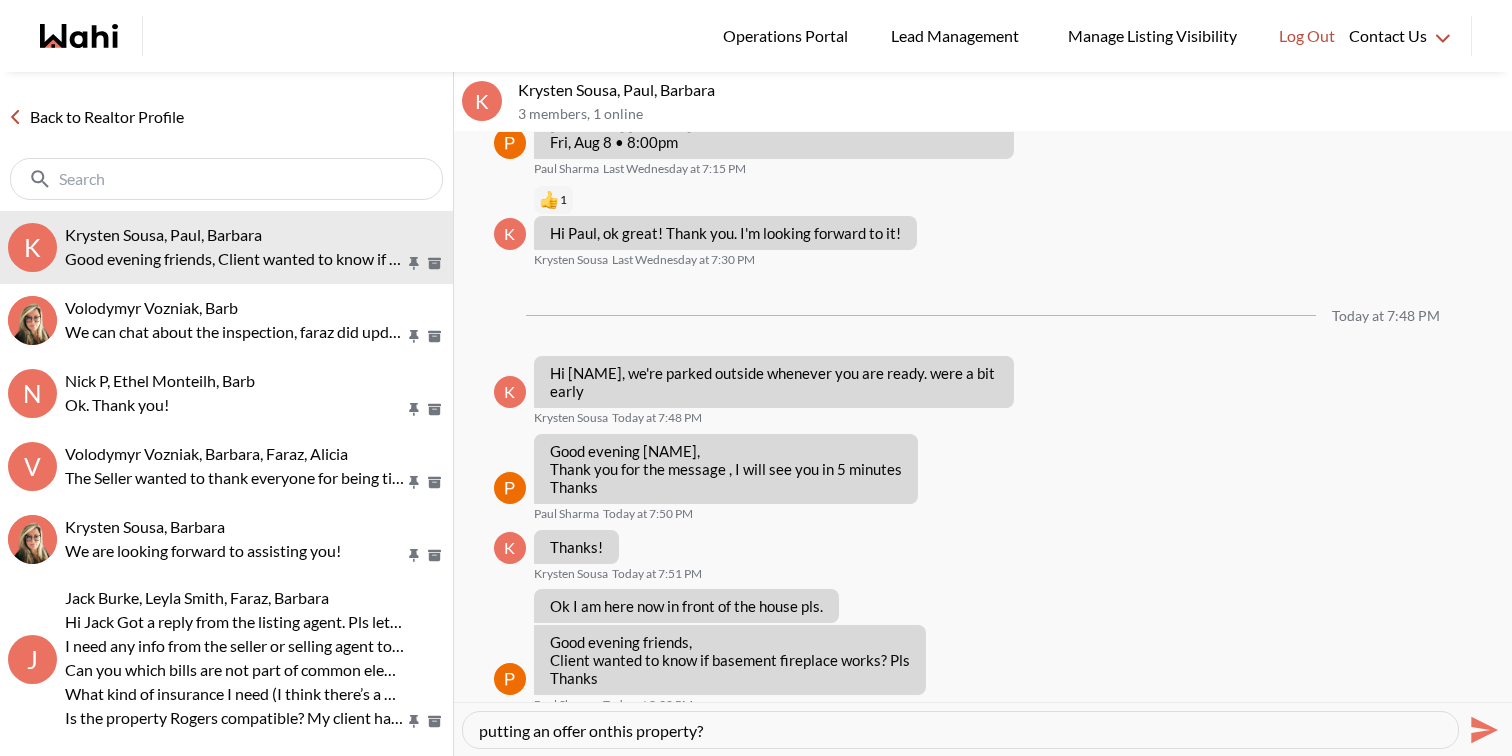 type on "Hi Krysten, the Property is being sold in "as is, where is" condition. The sellers make no representations or warranties. Where you considering putting an offer on this property?" 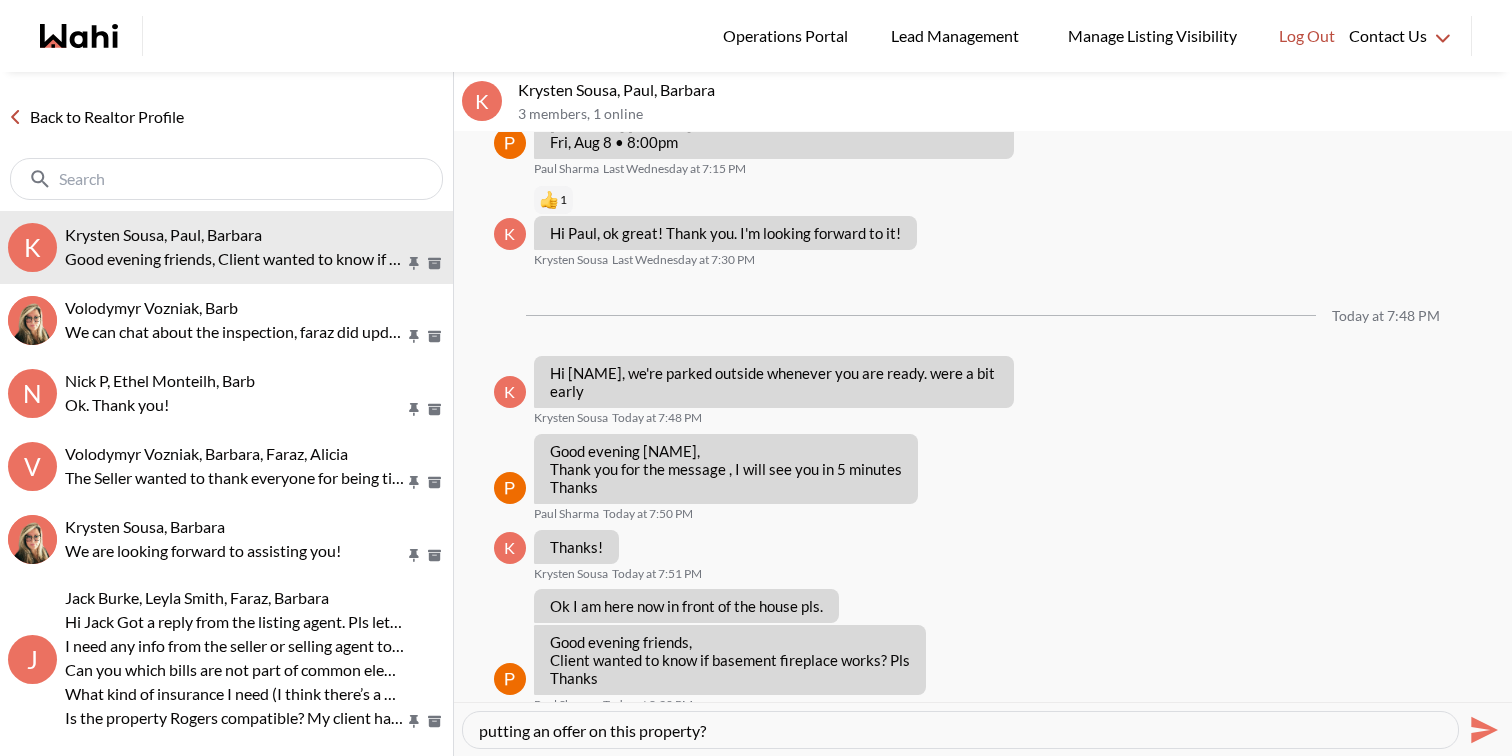 type 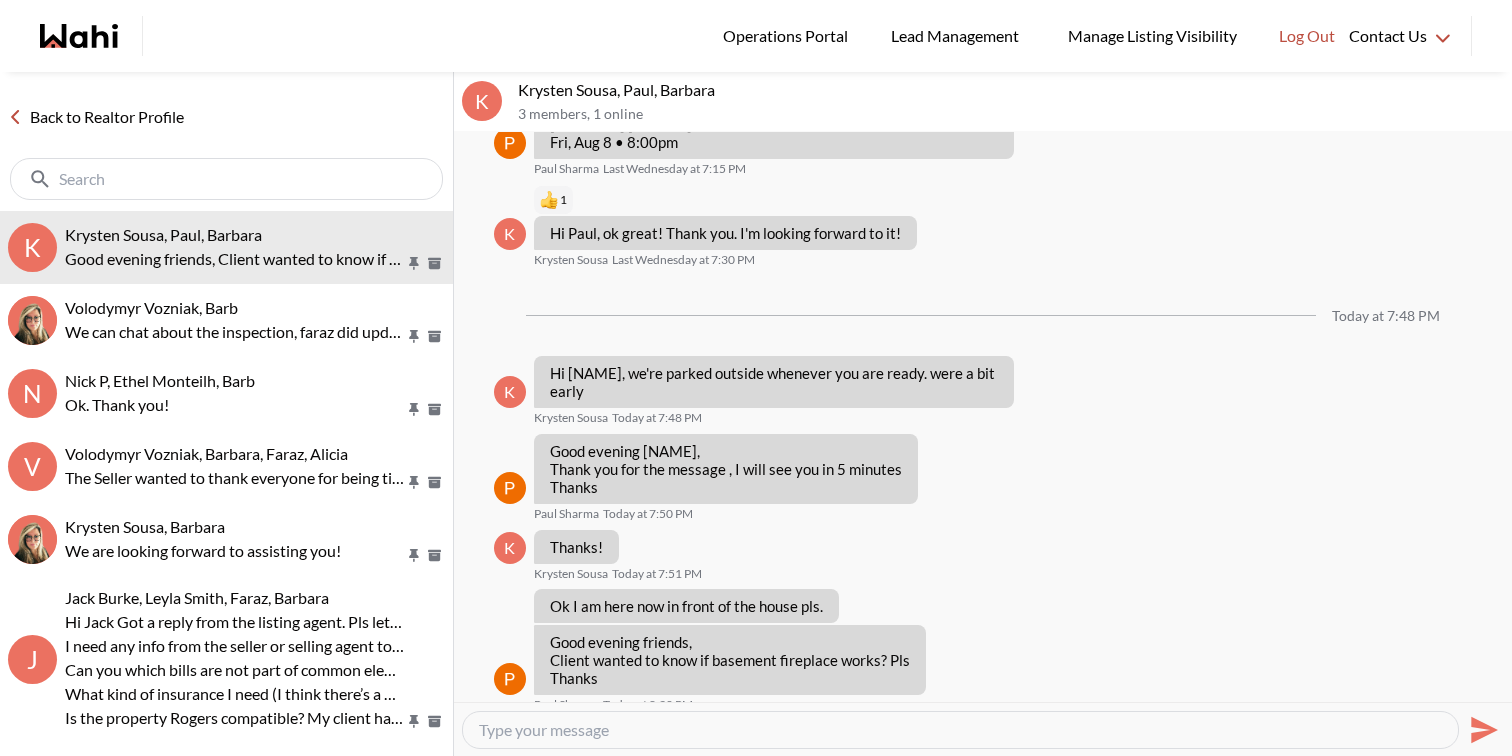 scroll, scrollTop: 1046, scrollLeft: 0, axis: vertical 